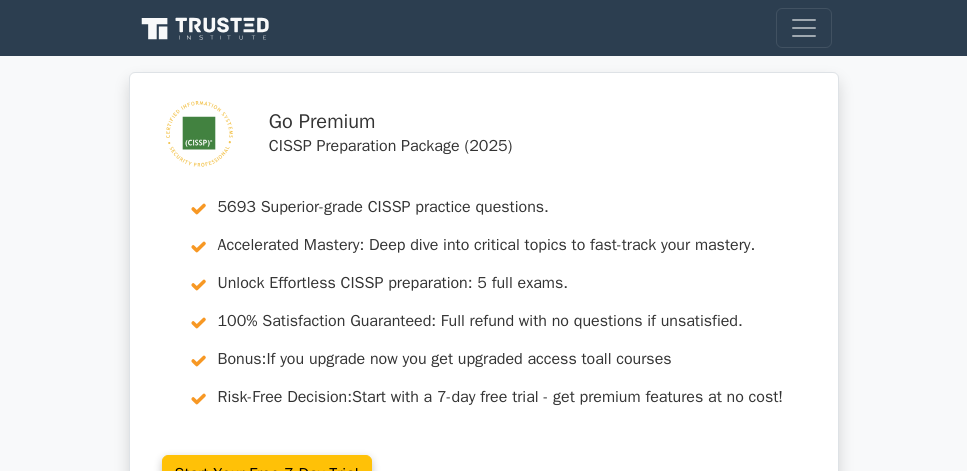 scroll, scrollTop: 1714, scrollLeft: 0, axis: vertical 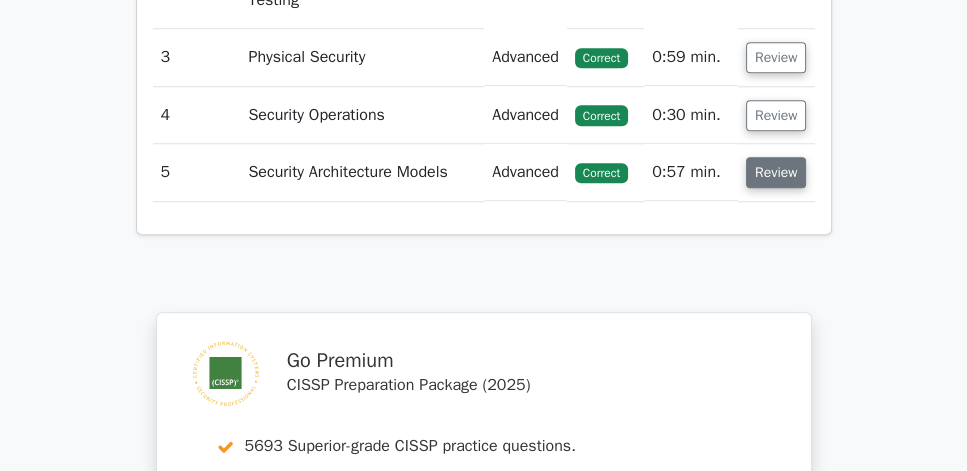 click on "Review" at bounding box center [776, 172] 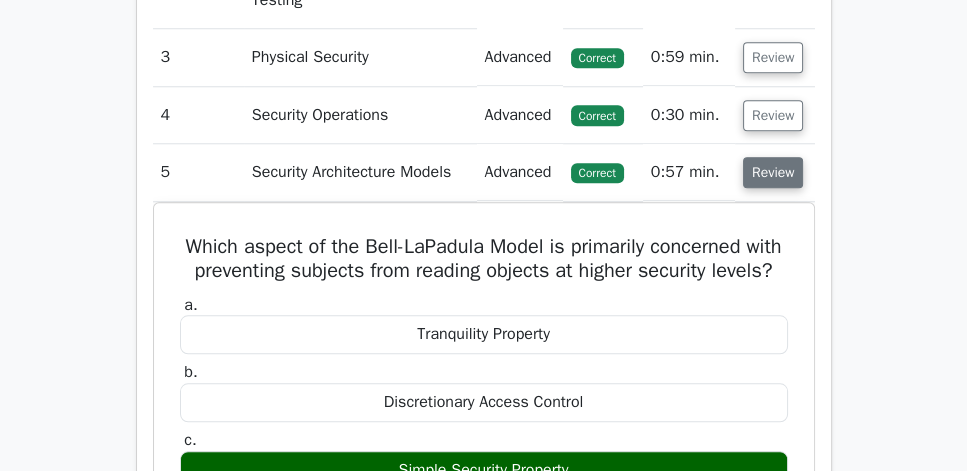 click on "Review" at bounding box center (773, 172) 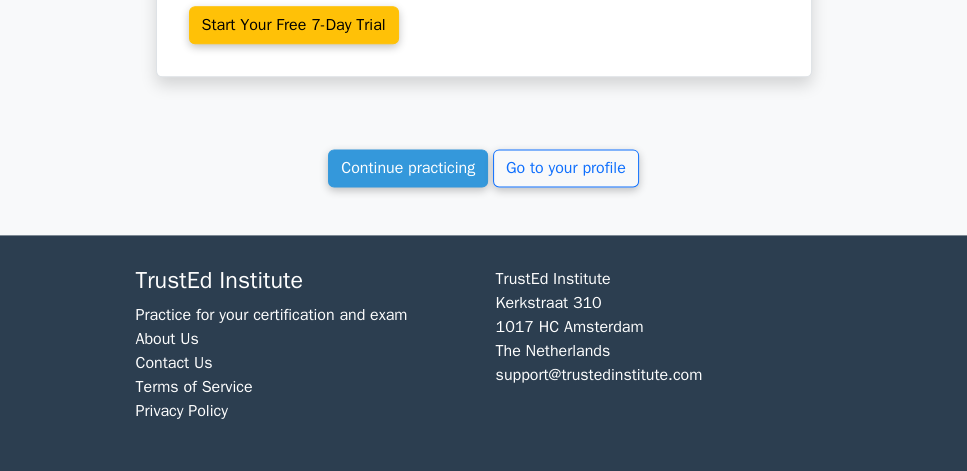 scroll, scrollTop: 2571, scrollLeft: 0, axis: vertical 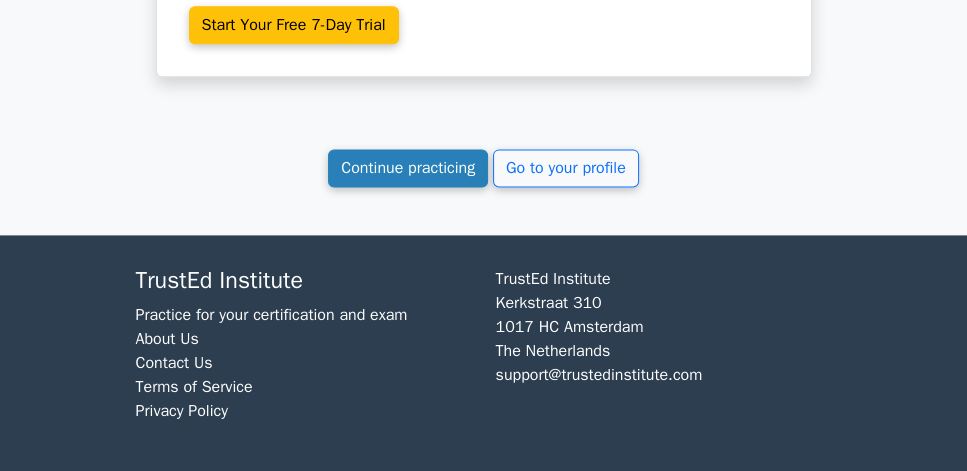 click on "Continue practicing" at bounding box center [408, 168] 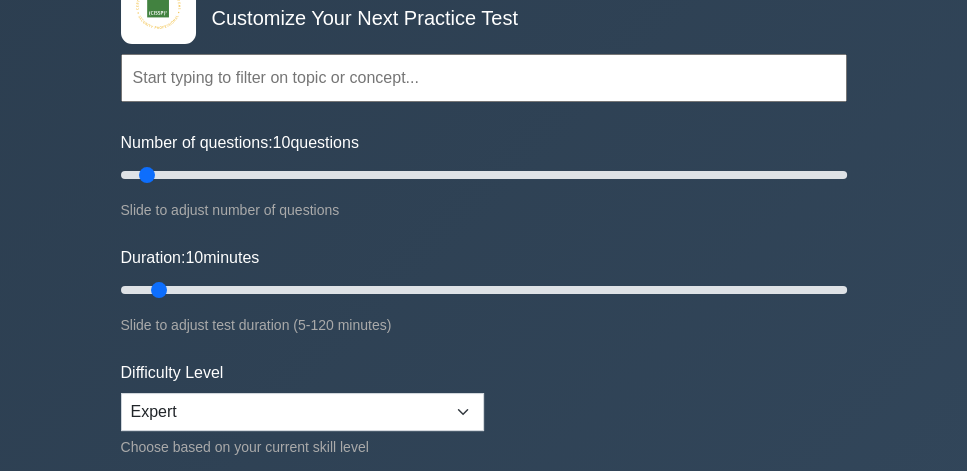 scroll, scrollTop: 171, scrollLeft: 0, axis: vertical 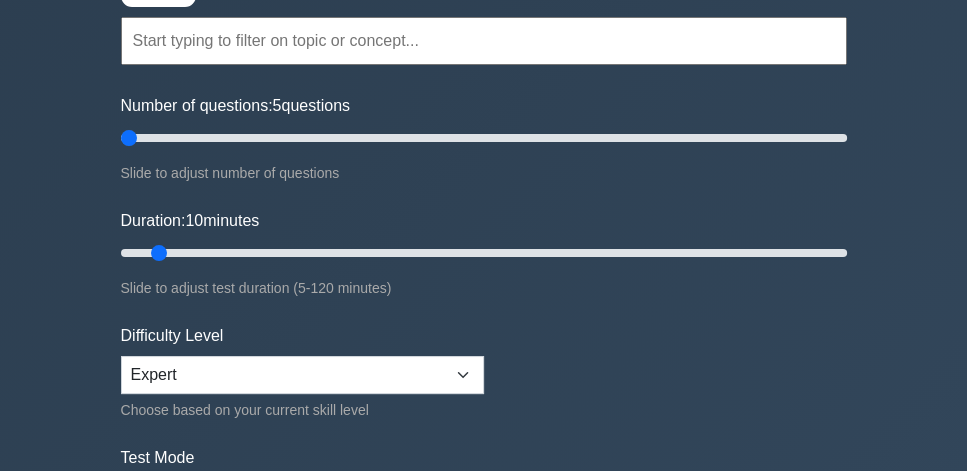drag, startPoint x: 144, startPoint y: 141, endPoint x: 64, endPoint y: 141, distance: 80 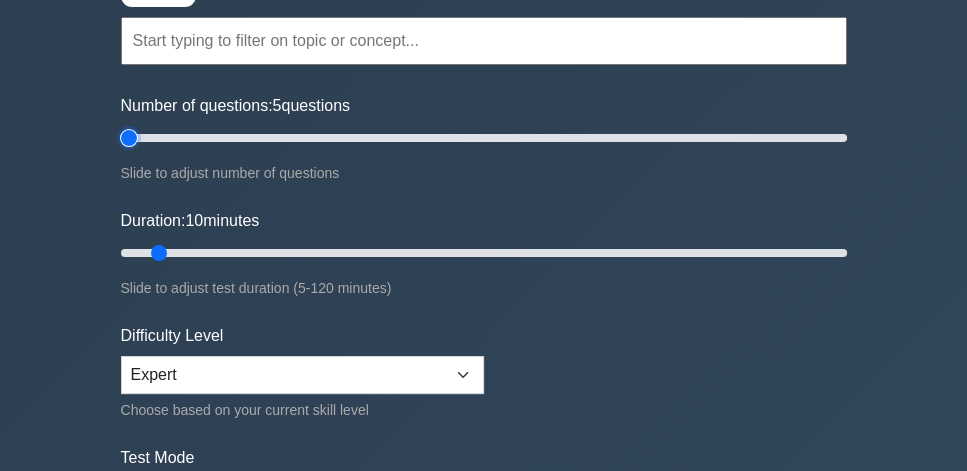 type on "5" 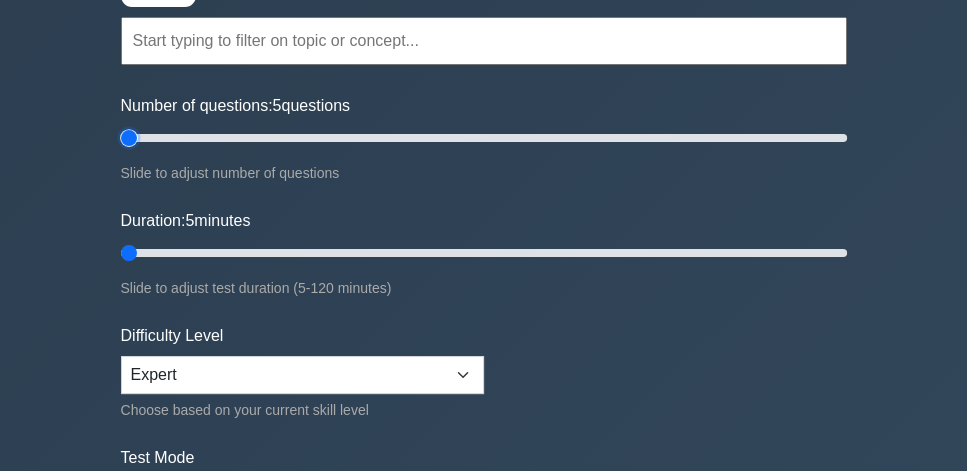 drag, startPoint x: 161, startPoint y: 252, endPoint x: 0, endPoint y: 233, distance: 162.11725 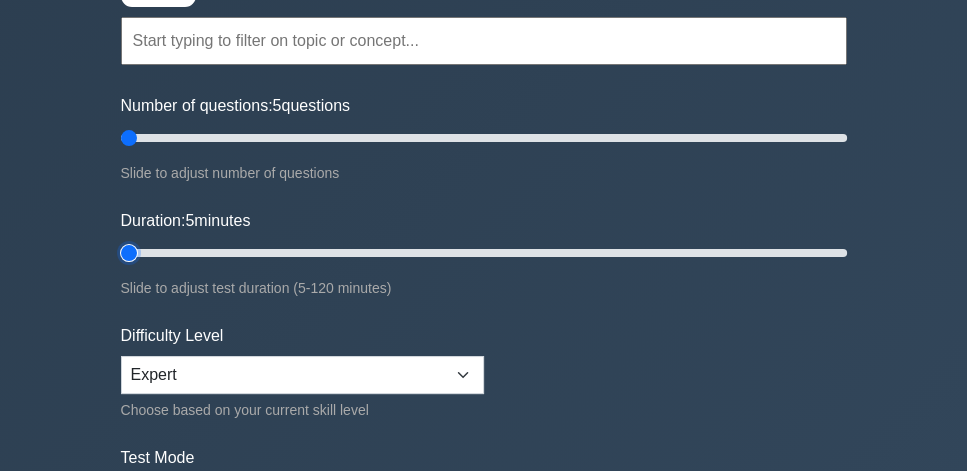 type on "5" 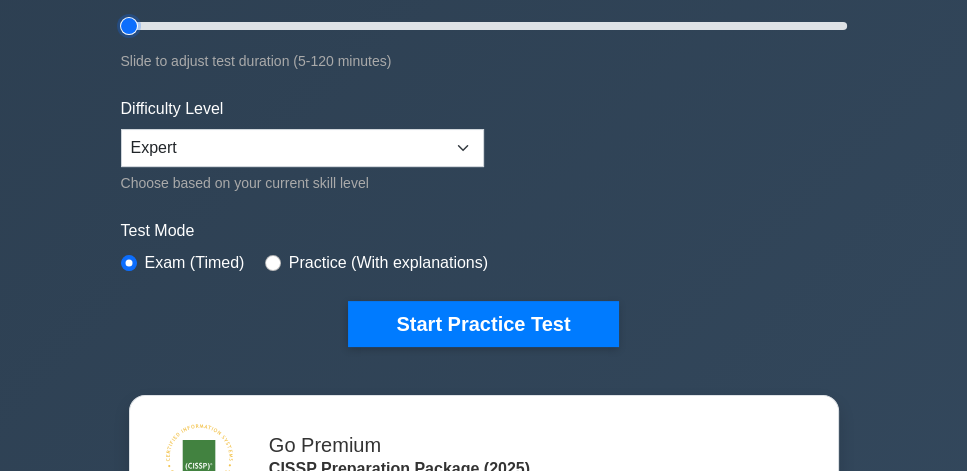 scroll, scrollTop: 400, scrollLeft: 0, axis: vertical 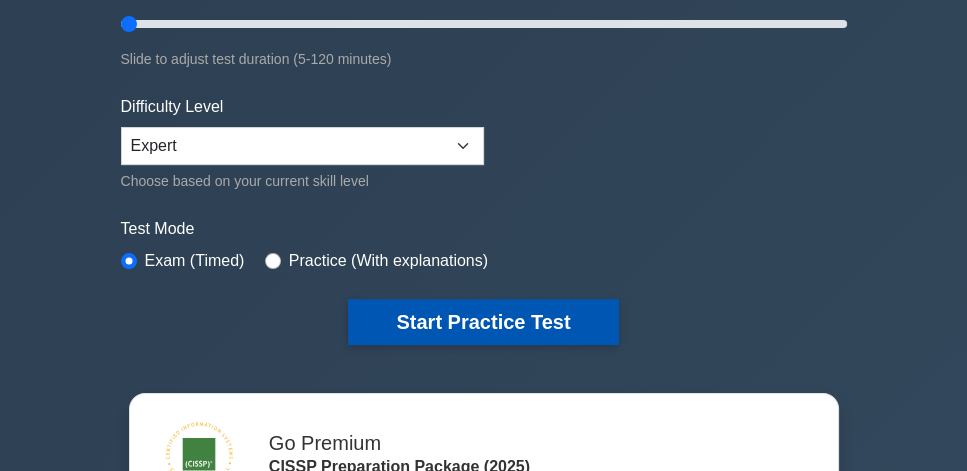 click on "Start Practice Test" at bounding box center [483, 322] 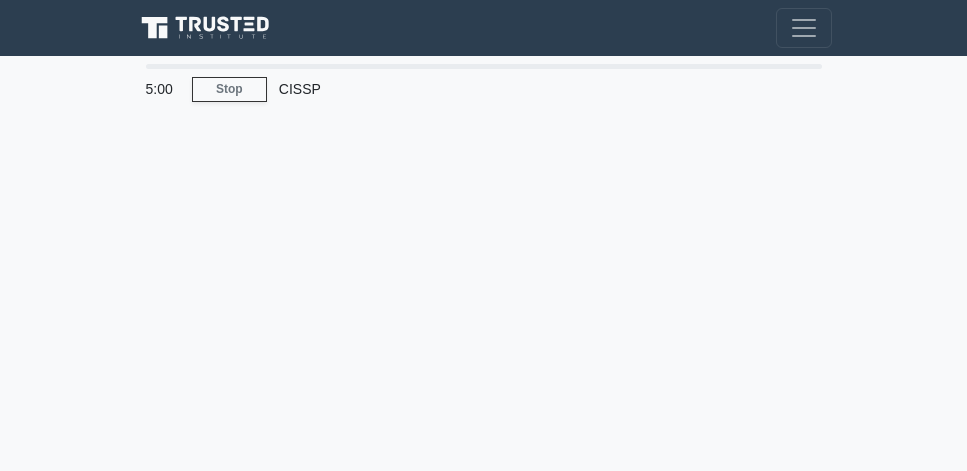 scroll, scrollTop: 0, scrollLeft: 0, axis: both 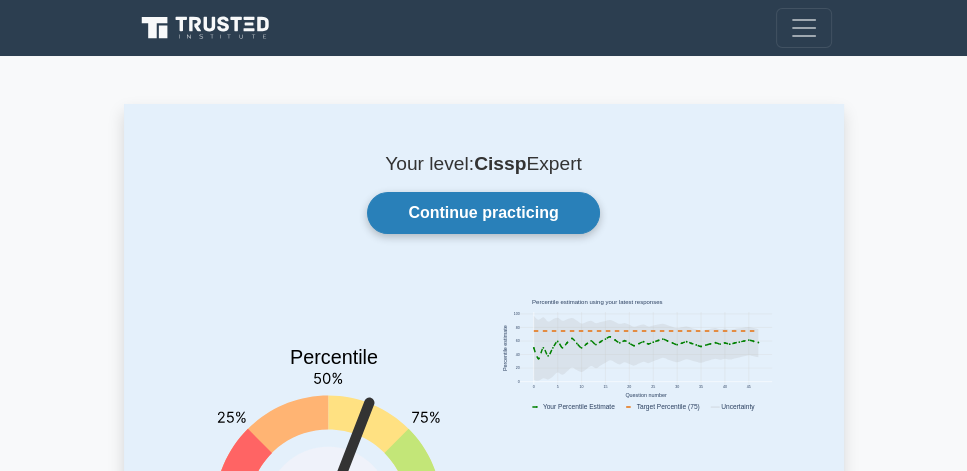 click on "Continue practicing" at bounding box center [483, 213] 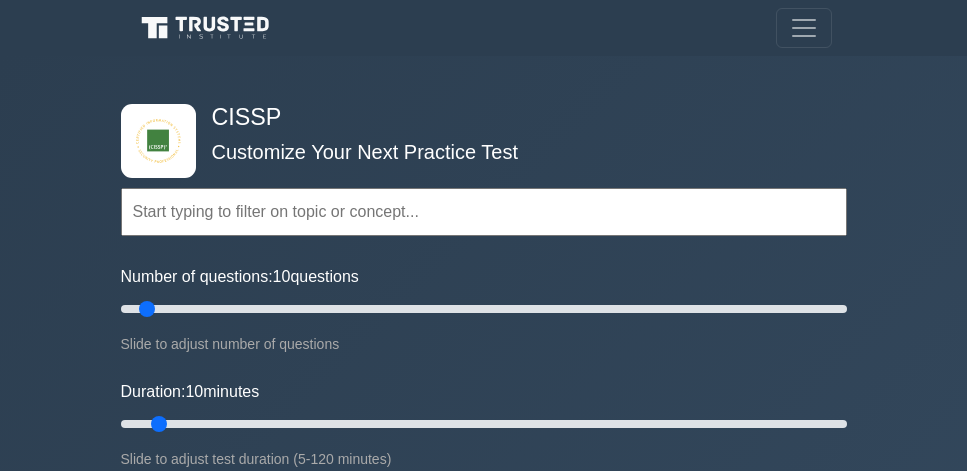 scroll, scrollTop: 0, scrollLeft: 0, axis: both 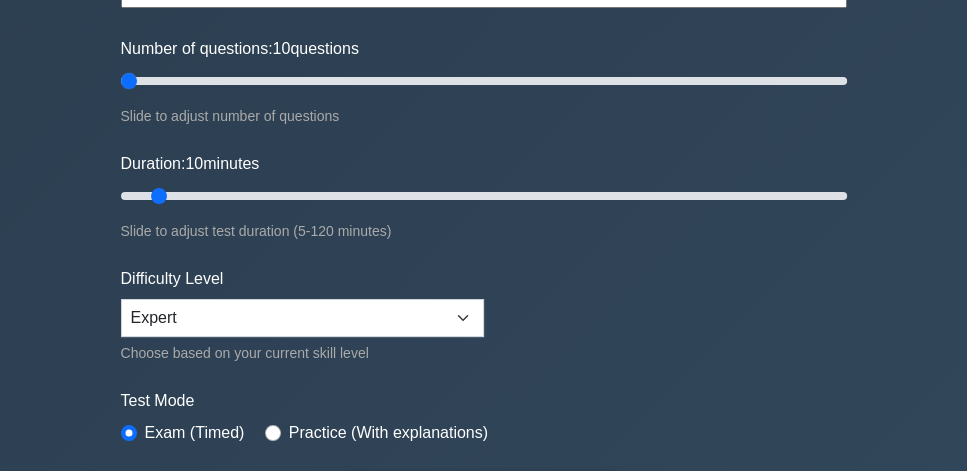 drag, startPoint x: 148, startPoint y: 80, endPoint x: 46, endPoint y: 92, distance: 102.70345 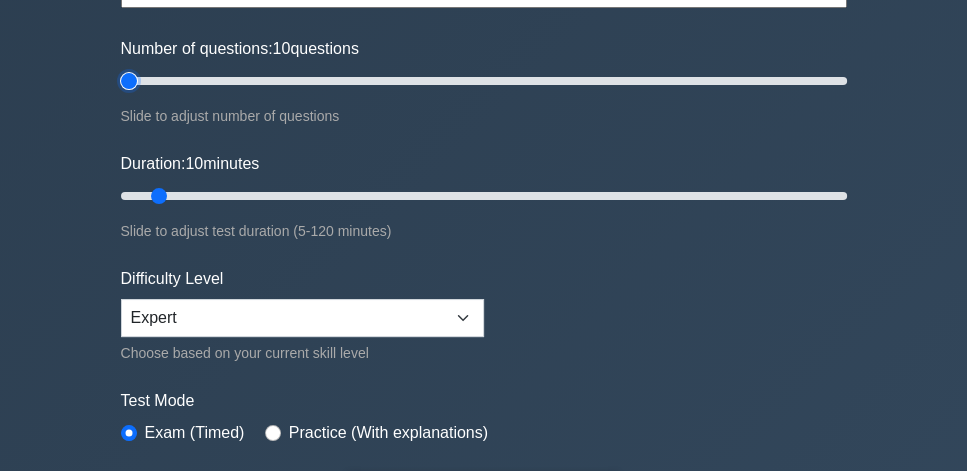 type on "5" 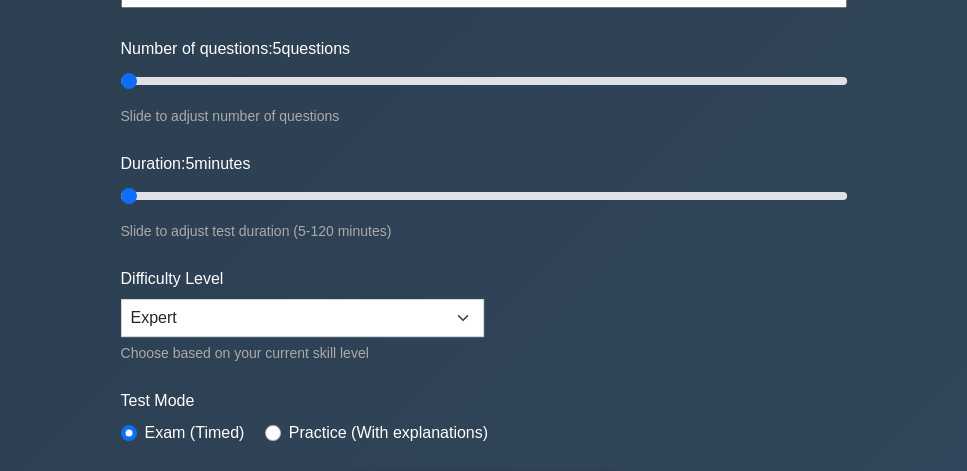 drag, startPoint x: 157, startPoint y: 189, endPoint x: 64, endPoint y: 190, distance: 93.00538 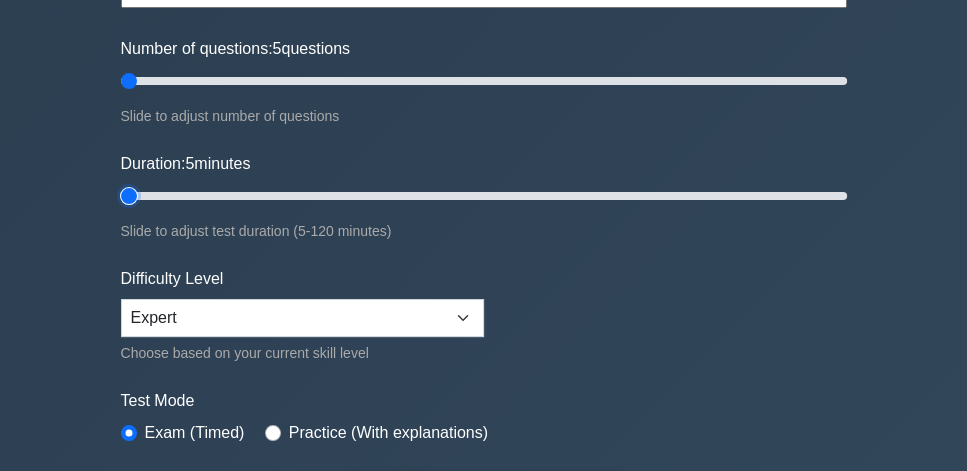 type on "5" 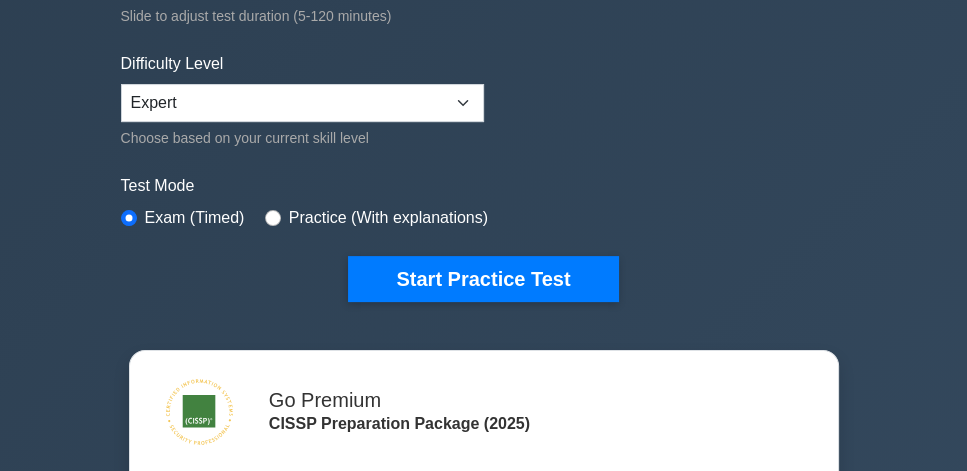 scroll, scrollTop: 457, scrollLeft: 0, axis: vertical 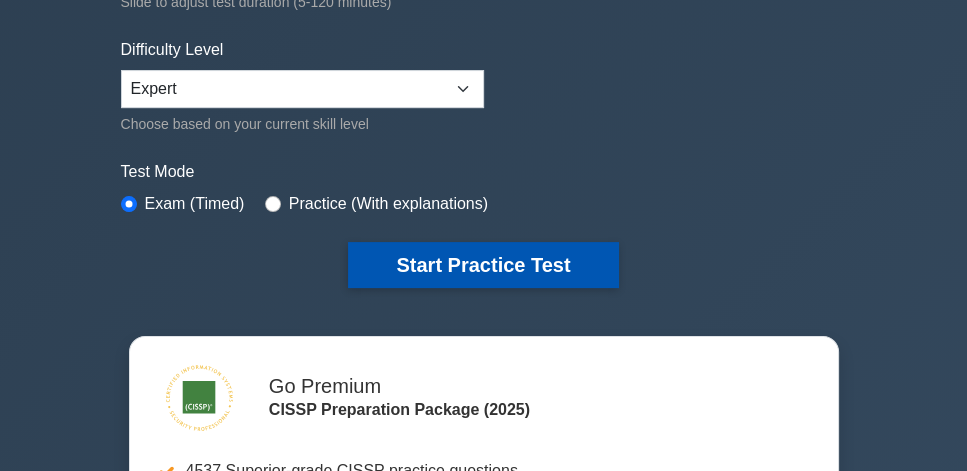 click on "Start Practice Test" at bounding box center (483, 265) 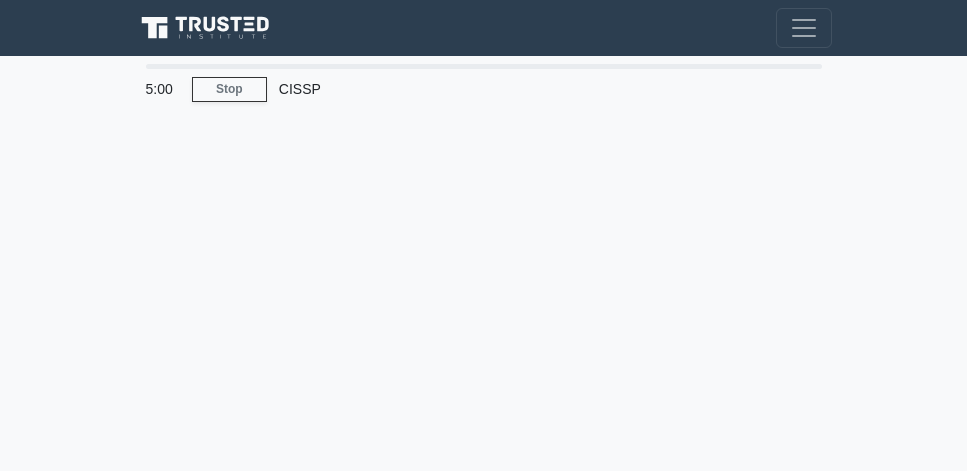 scroll, scrollTop: 0, scrollLeft: 0, axis: both 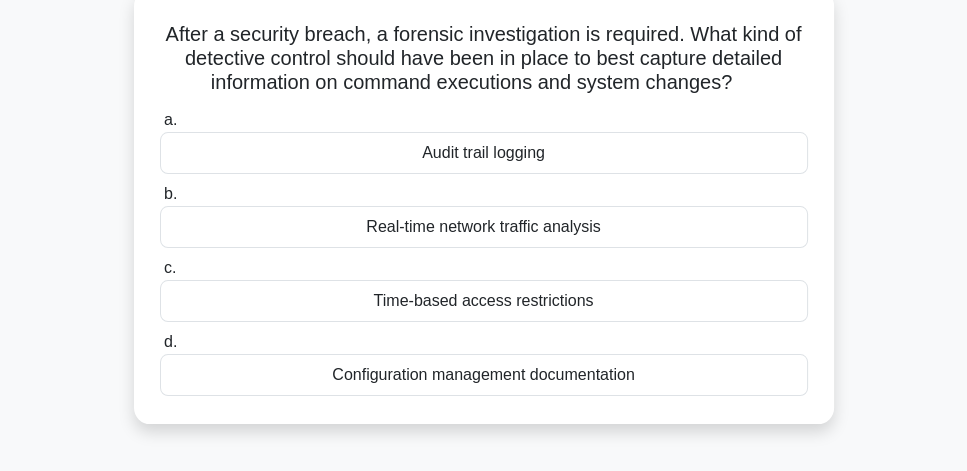 click on "Real-time network traffic analysis" at bounding box center [484, 227] 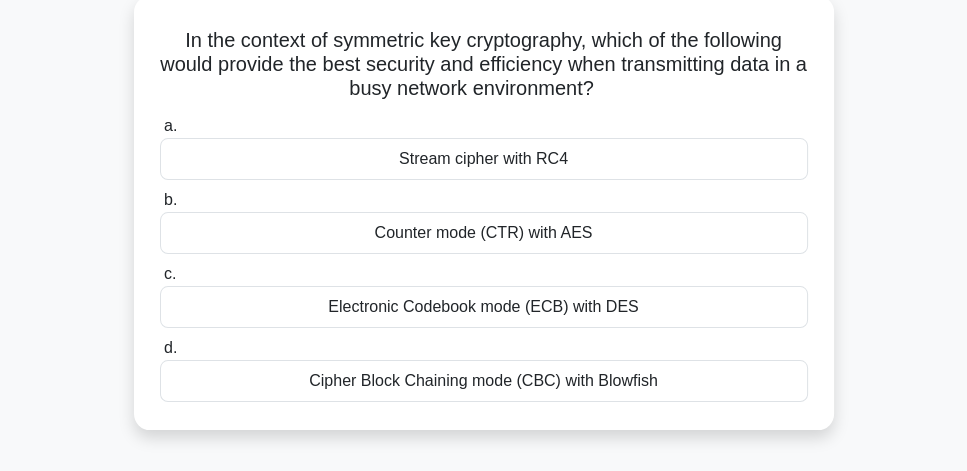 scroll, scrollTop: 114, scrollLeft: 0, axis: vertical 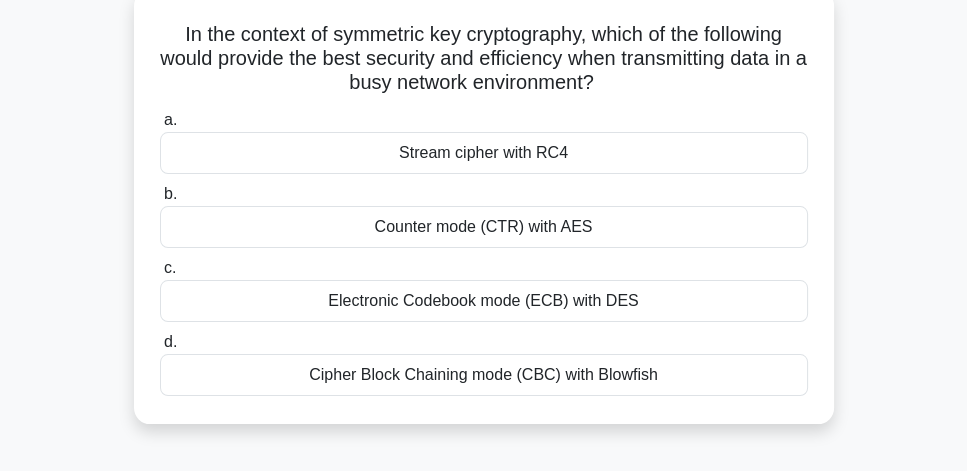 click on "Counter mode (CTR) with AES" at bounding box center [484, 227] 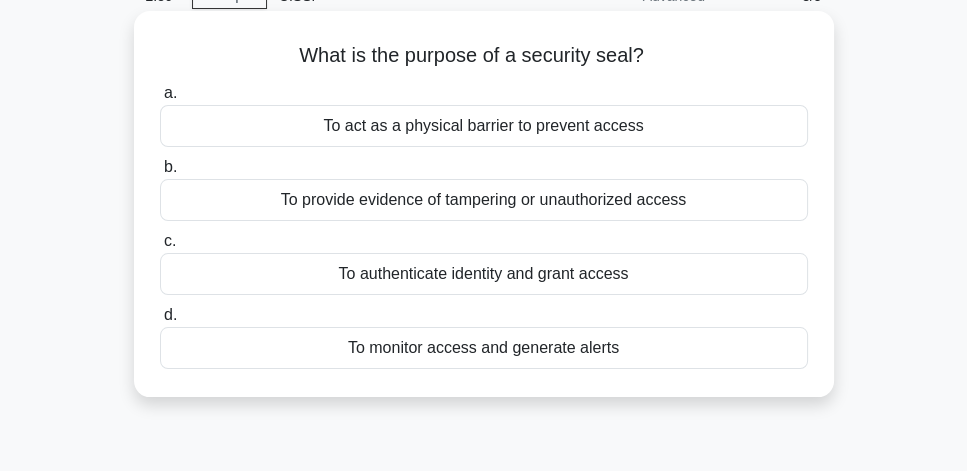 scroll, scrollTop: 114, scrollLeft: 0, axis: vertical 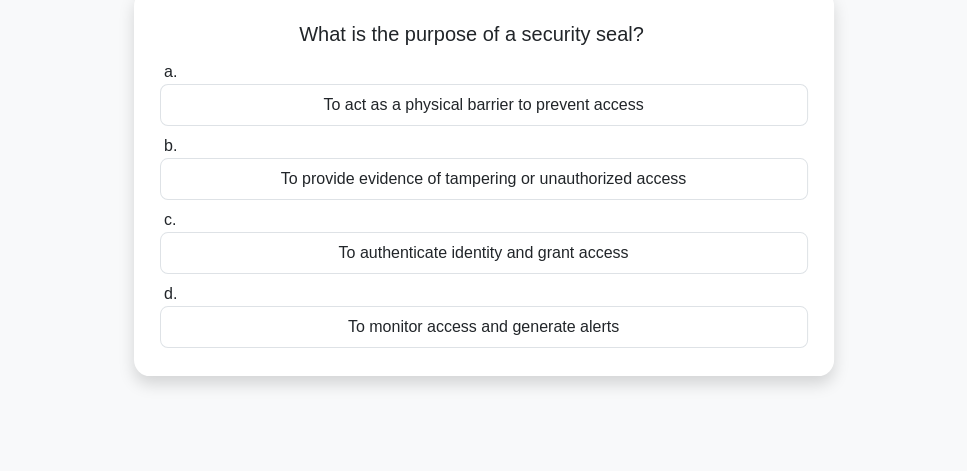 click on "To provide evidence of tampering or unauthorized access" at bounding box center [484, 179] 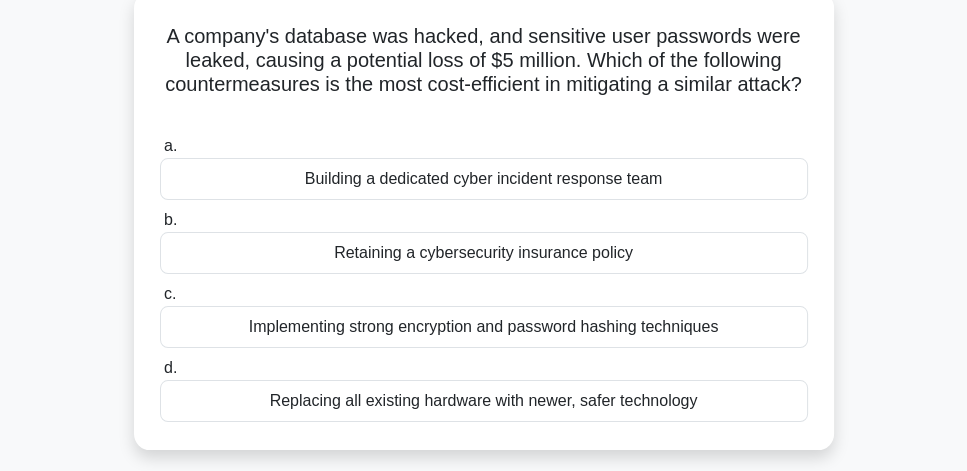 scroll, scrollTop: 114, scrollLeft: 0, axis: vertical 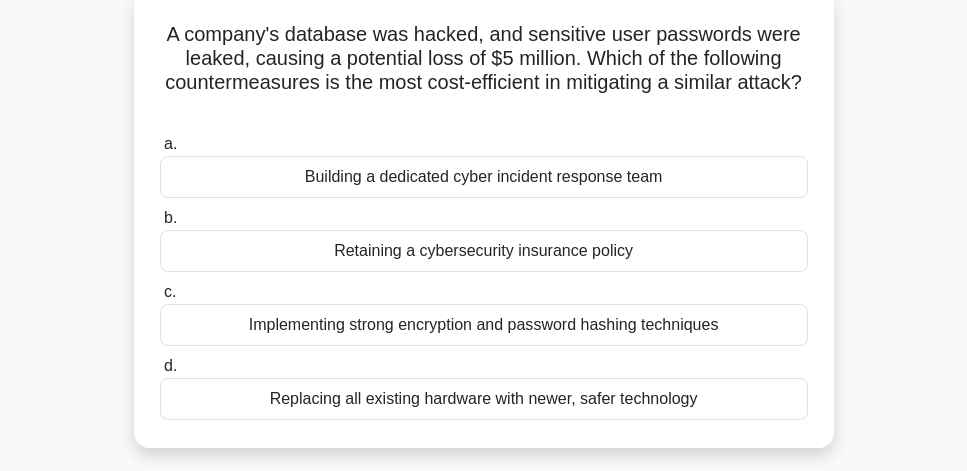 click on "Implementing strong encryption and password hashing techniques" at bounding box center (484, 325) 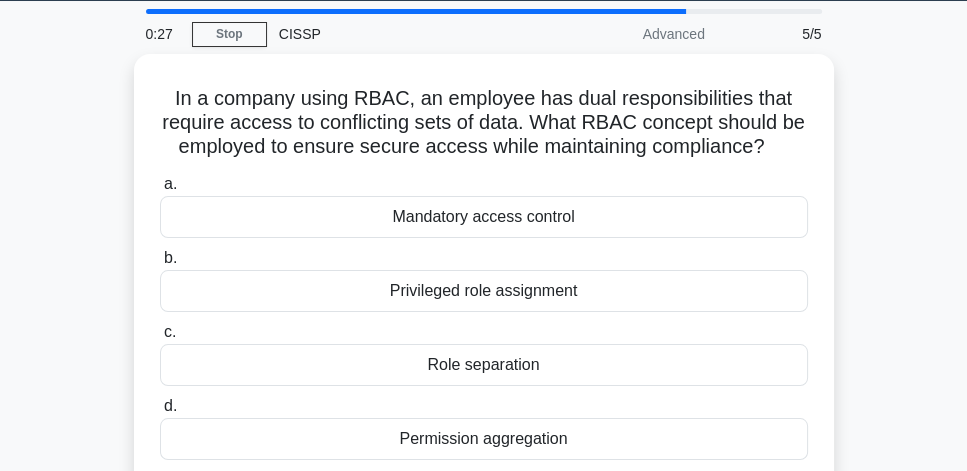 scroll, scrollTop: 53, scrollLeft: 0, axis: vertical 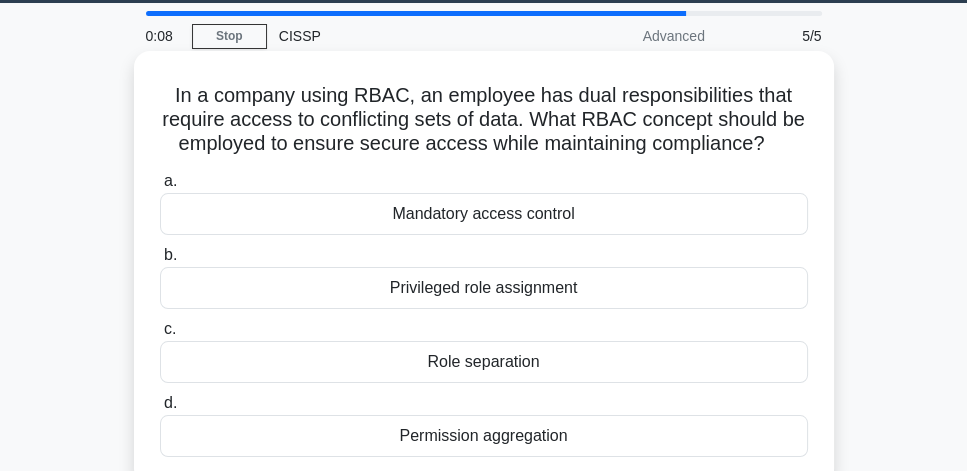 click on "Permission aggregation" at bounding box center [484, 436] 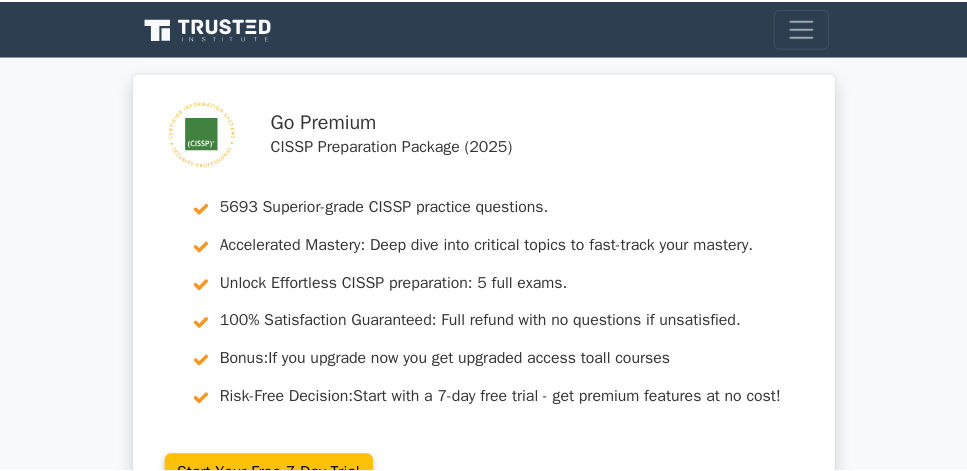 scroll, scrollTop: 0, scrollLeft: 0, axis: both 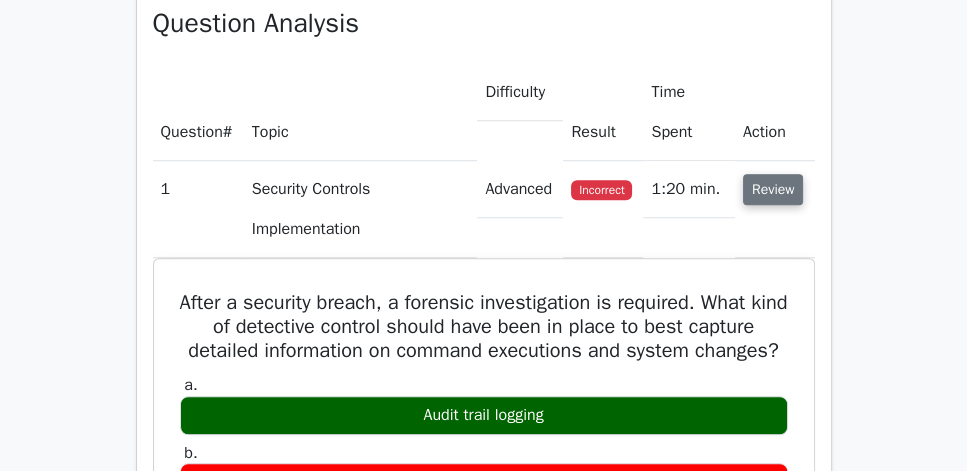 click on "Review" at bounding box center (773, 189) 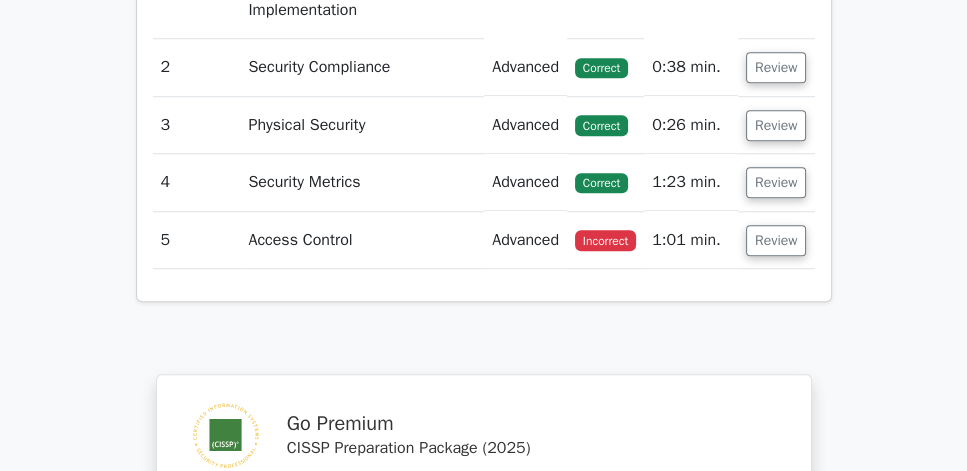 scroll, scrollTop: 1657, scrollLeft: 0, axis: vertical 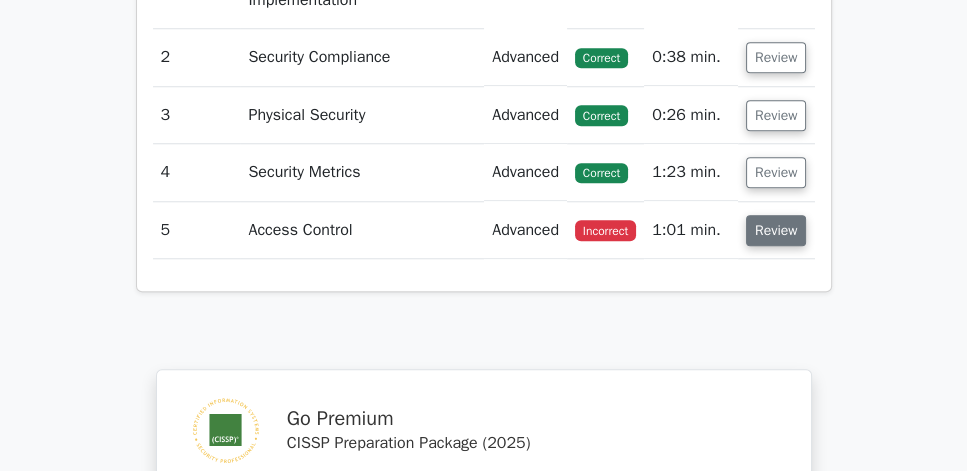 click on "Review" at bounding box center (776, 230) 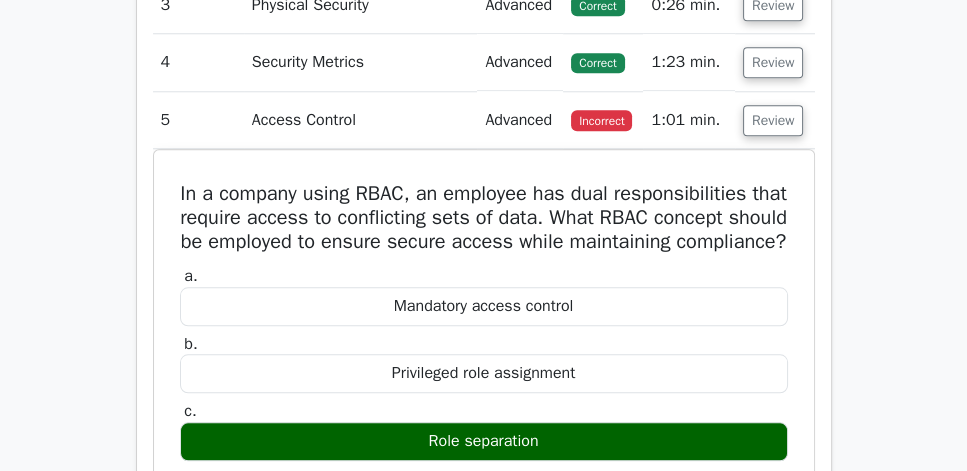 scroll, scrollTop: 1771, scrollLeft: 0, axis: vertical 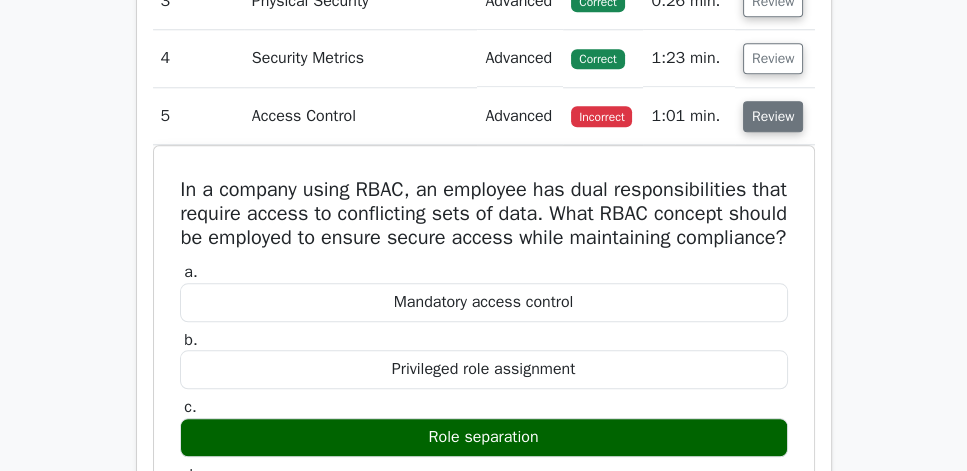 click on "Review" at bounding box center (773, 116) 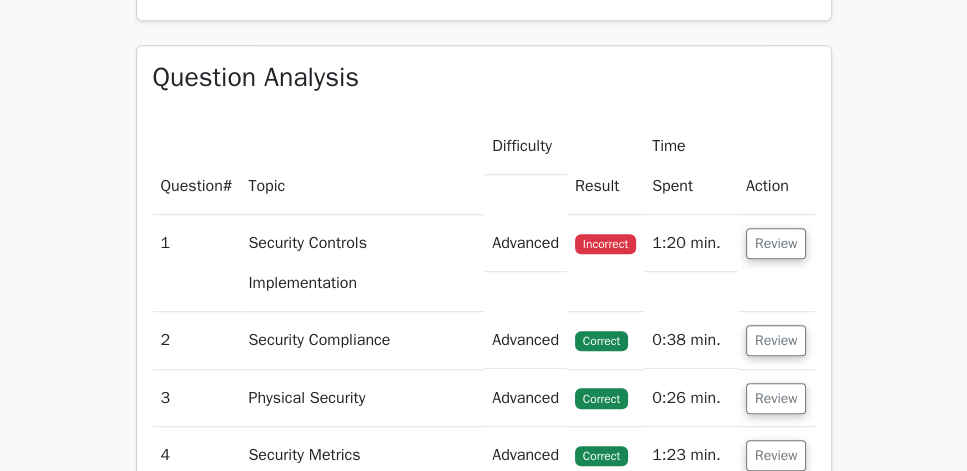 scroll, scrollTop: 1371, scrollLeft: 0, axis: vertical 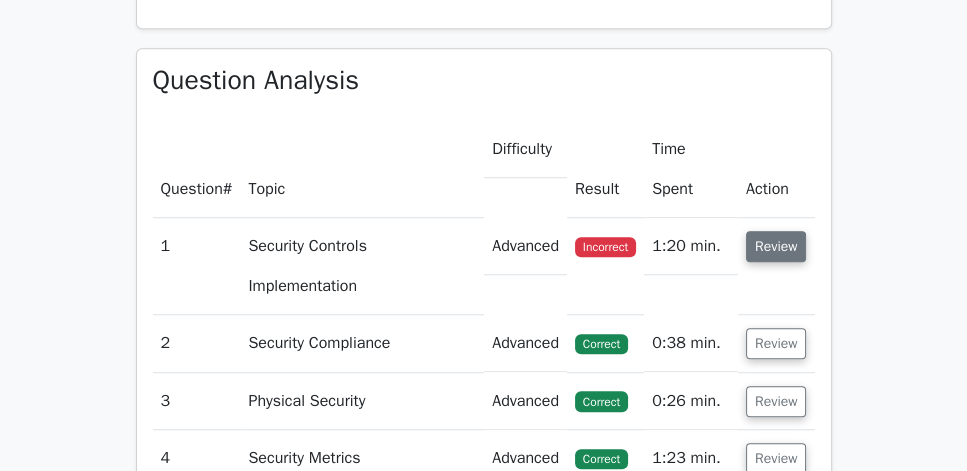click on "Review" at bounding box center [776, 246] 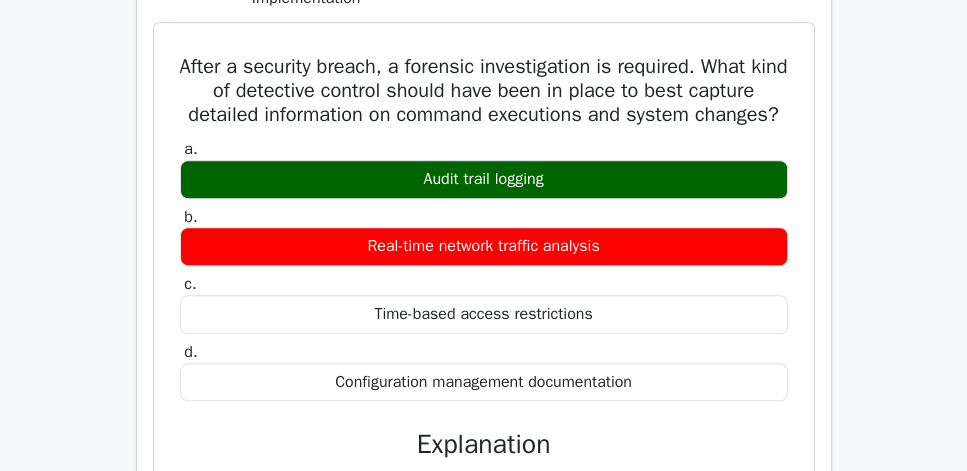 scroll, scrollTop: 1657, scrollLeft: 0, axis: vertical 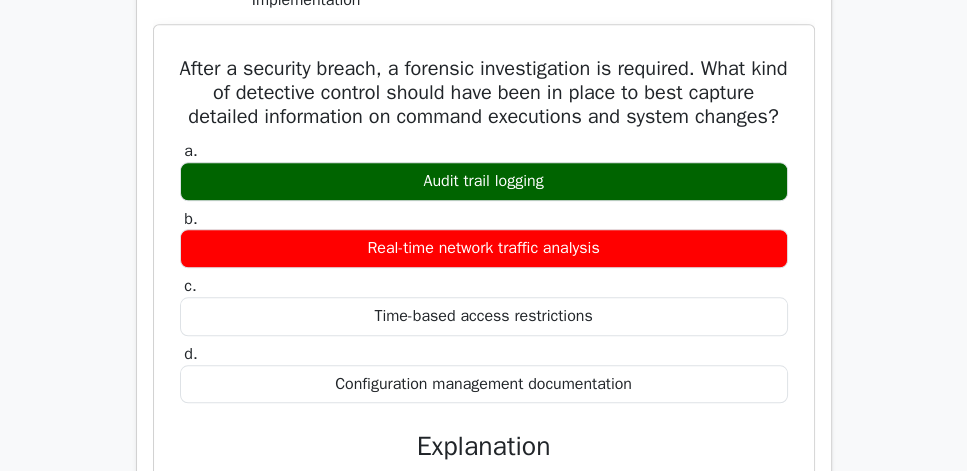 drag, startPoint x: 198, startPoint y: 89, endPoint x: 595, endPoint y: 365, distance: 483.51318 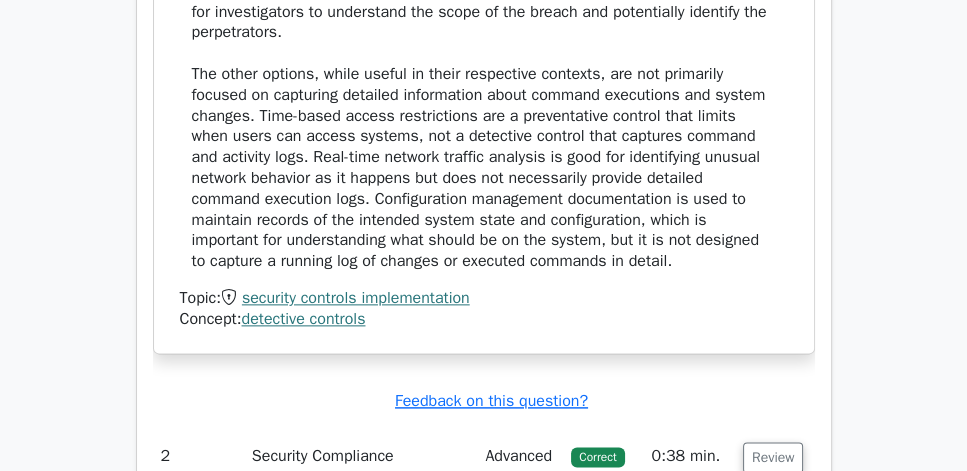 scroll, scrollTop: 2228, scrollLeft: 0, axis: vertical 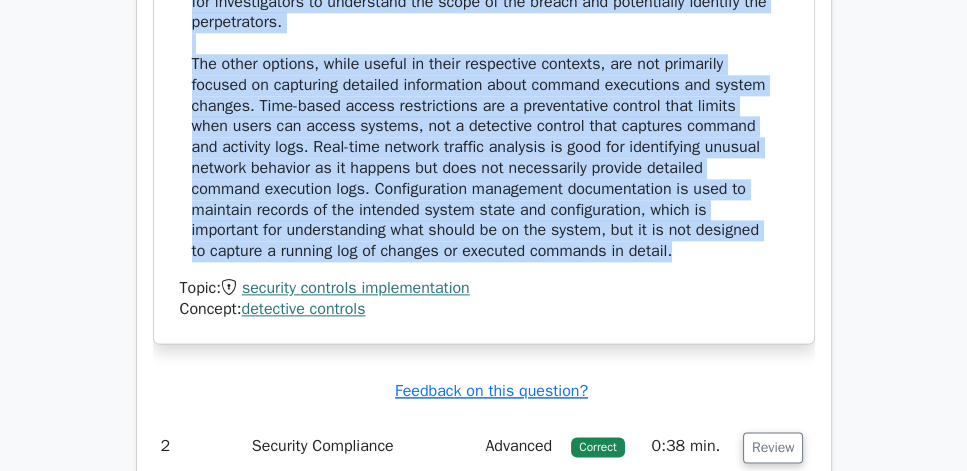 click on "After a security breach, a forensic investigation often depends on detailed logs to reconstruct the events that took place leading up to and during the incident. Audit trail logging captures a record of system activities, including command executions and changes made to the system environment. This detailed information is crucial for investigators to understand the scope of the breach and potentially identify the perpetrators." at bounding box center (484, 85) 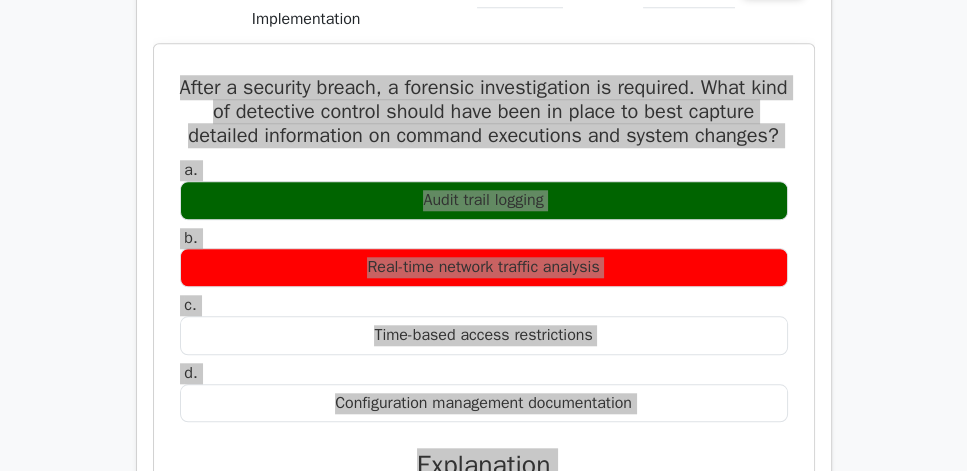 scroll, scrollTop: 1600, scrollLeft: 0, axis: vertical 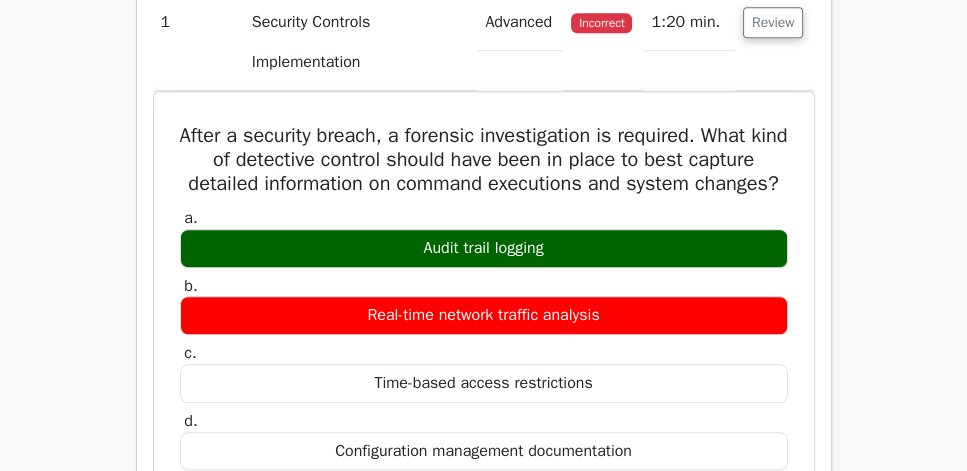 drag, startPoint x: 110, startPoint y: 213, endPoint x: 123, endPoint y: 213, distance: 13 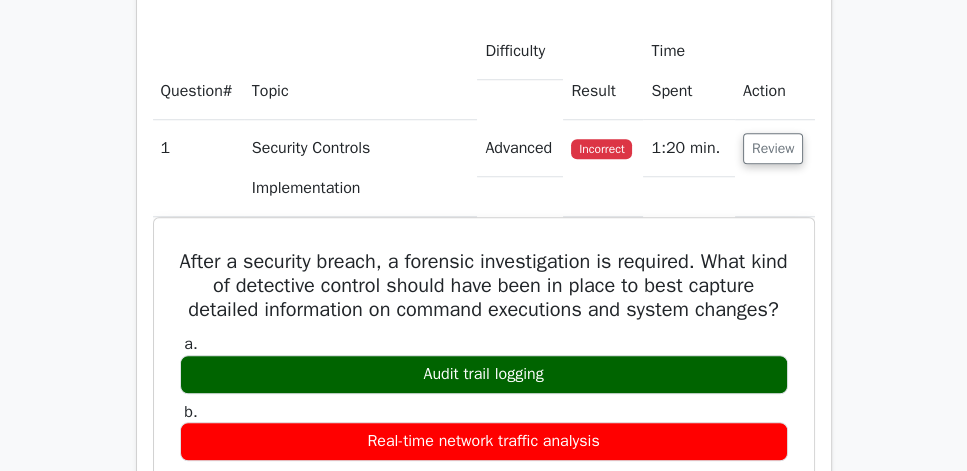 scroll, scrollTop: 1428, scrollLeft: 0, axis: vertical 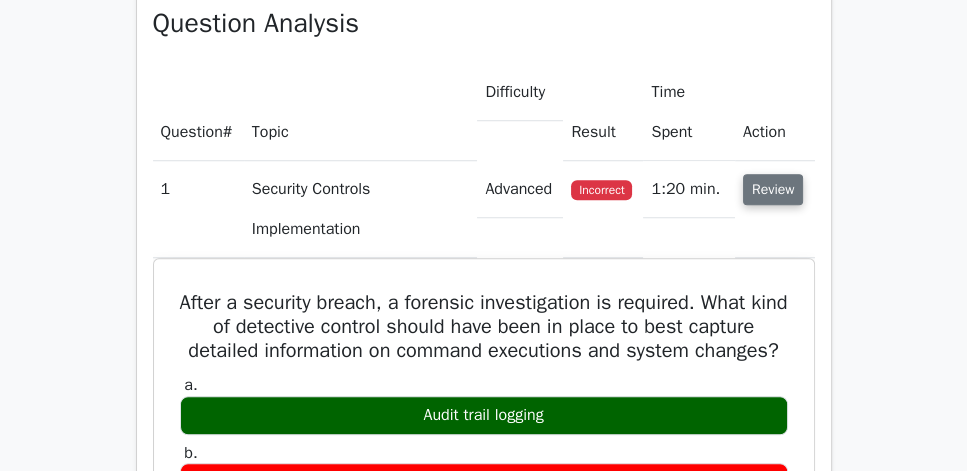 click on "Review" at bounding box center [773, 189] 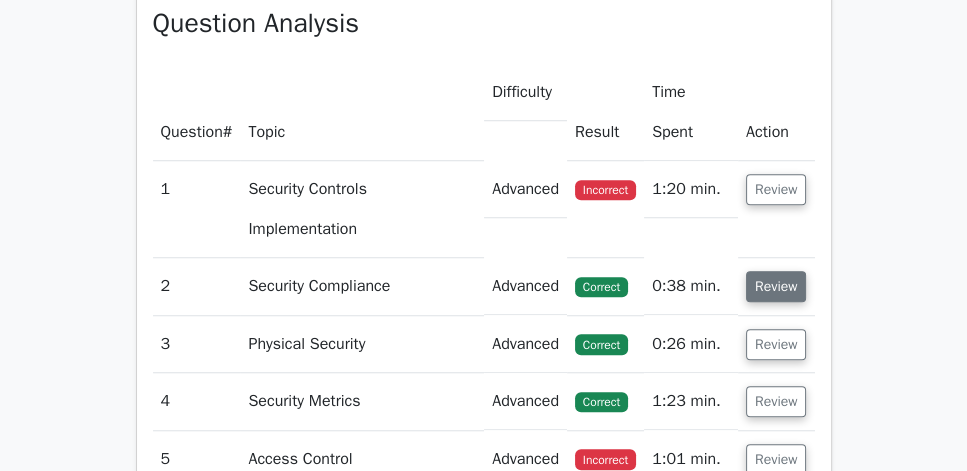 click on "Review" at bounding box center [776, 286] 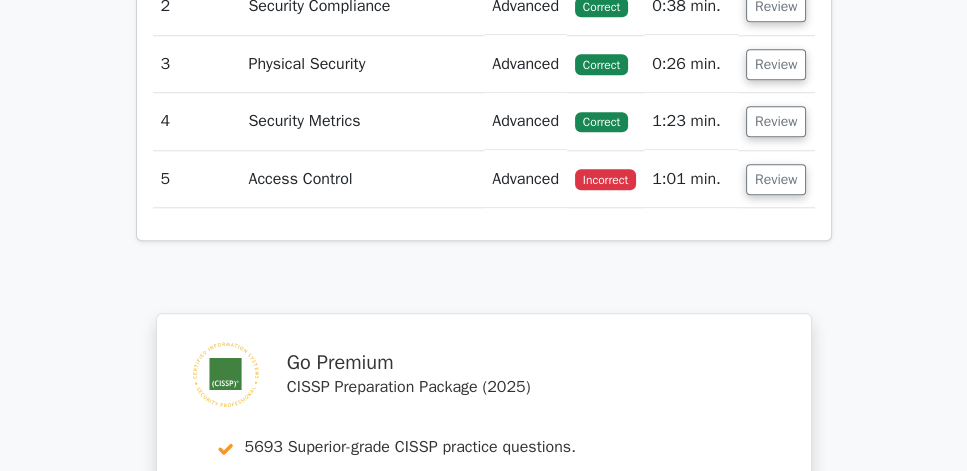 scroll, scrollTop: 1714, scrollLeft: 0, axis: vertical 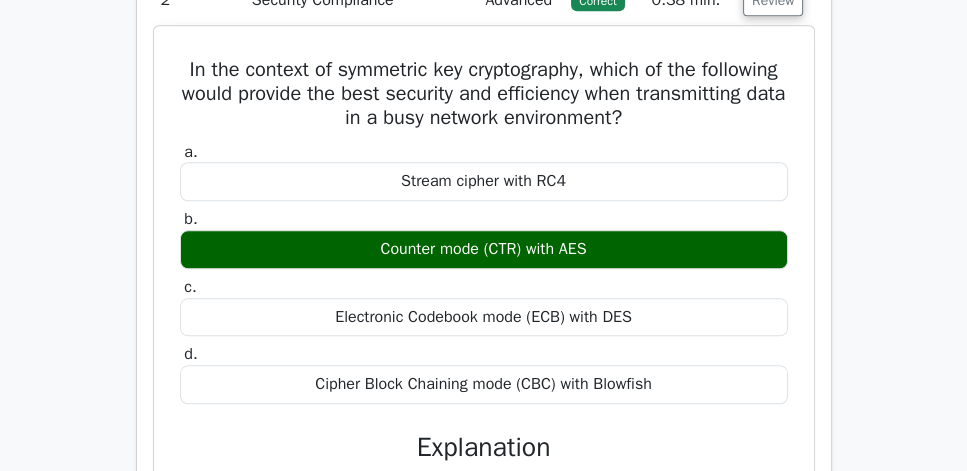 drag, startPoint x: 180, startPoint y: 87, endPoint x: 576, endPoint y: 358, distance: 479.851 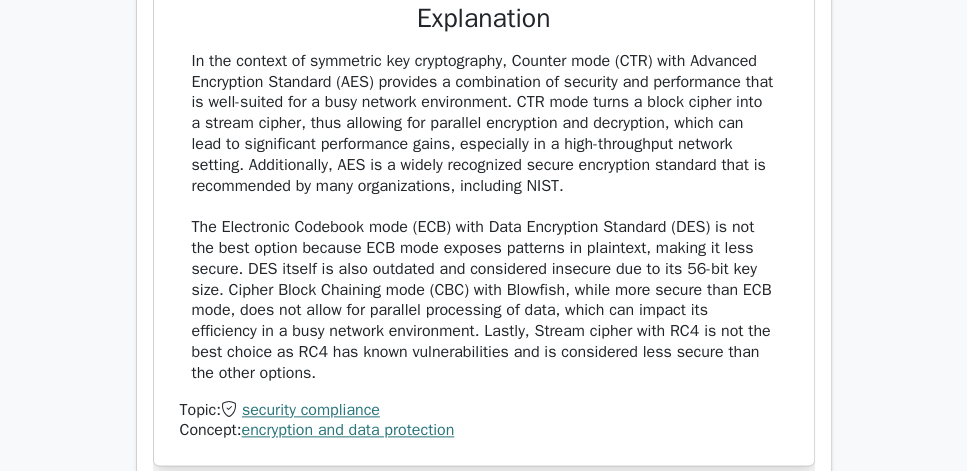 scroll, scrollTop: 2228, scrollLeft: 0, axis: vertical 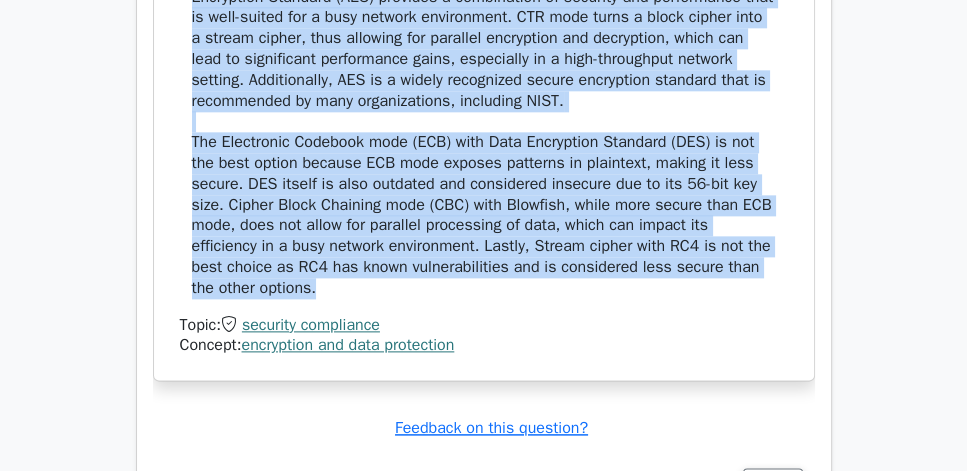 click on "In the context of symmetric key cryptography, Counter mode (CTR) with Advanced Encryption Standard (AES) provides a combination of security and performance that is well-suited for a busy network environment. CTR mode turns a block cipher into a stream cipher, thus allowing for parallel encryption and decryption, which can lead to significant performance gains, especially in a high-throughput network setting. Additionally, AES is a widely recognized secure encryption standard that is recommended by many organizations, including NIST." at bounding box center (484, 132) 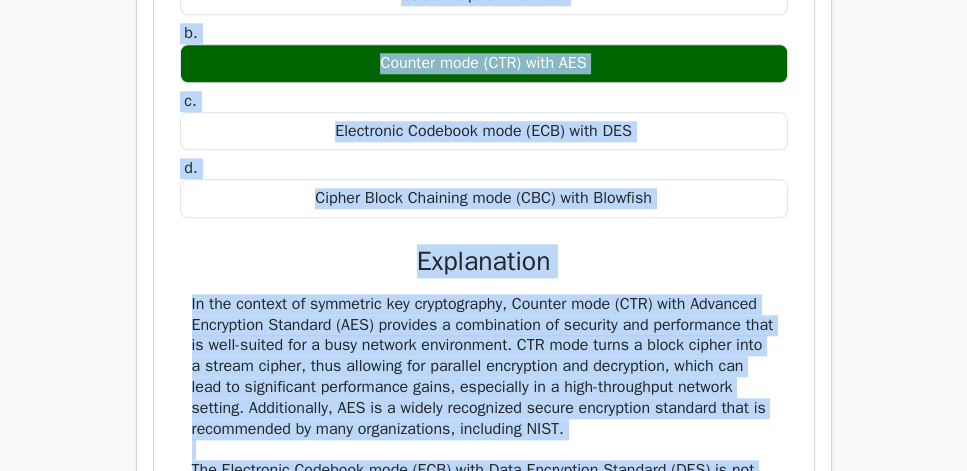 scroll, scrollTop: 1942, scrollLeft: 0, axis: vertical 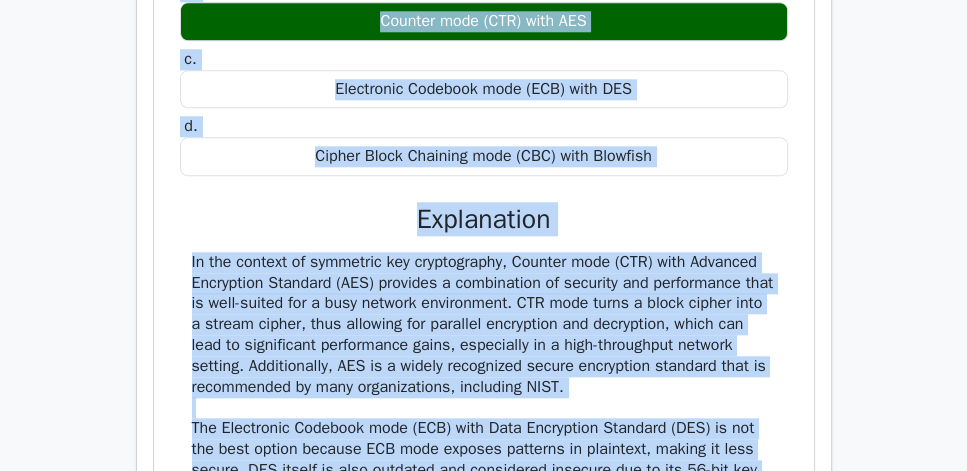 click on "Explanation" at bounding box center (484, 220) 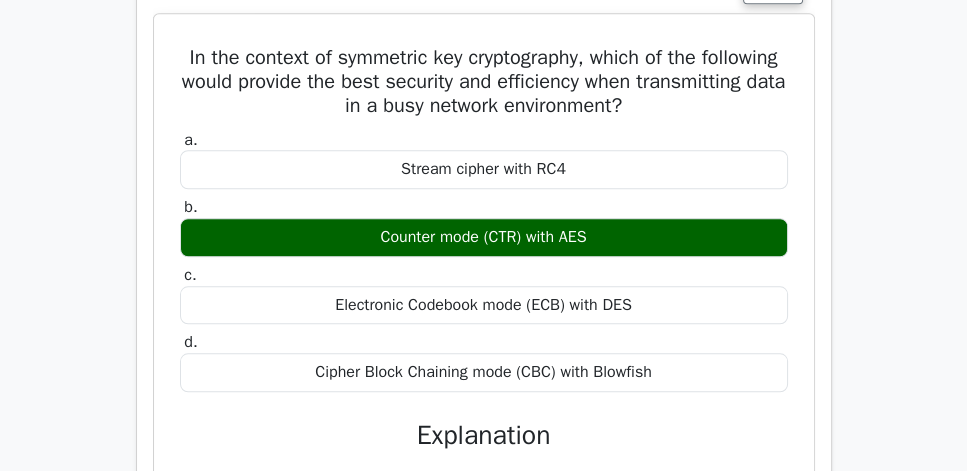 scroll, scrollTop: 1714, scrollLeft: 0, axis: vertical 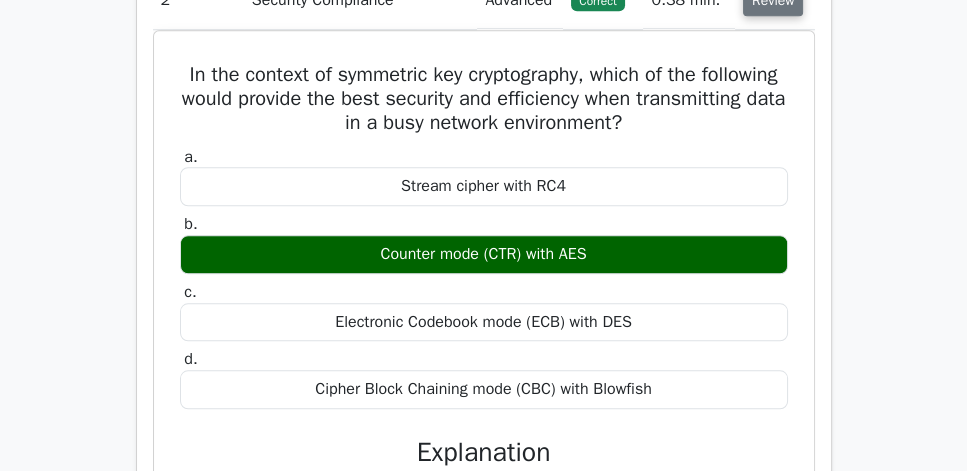 click on "Review" at bounding box center [773, 0] 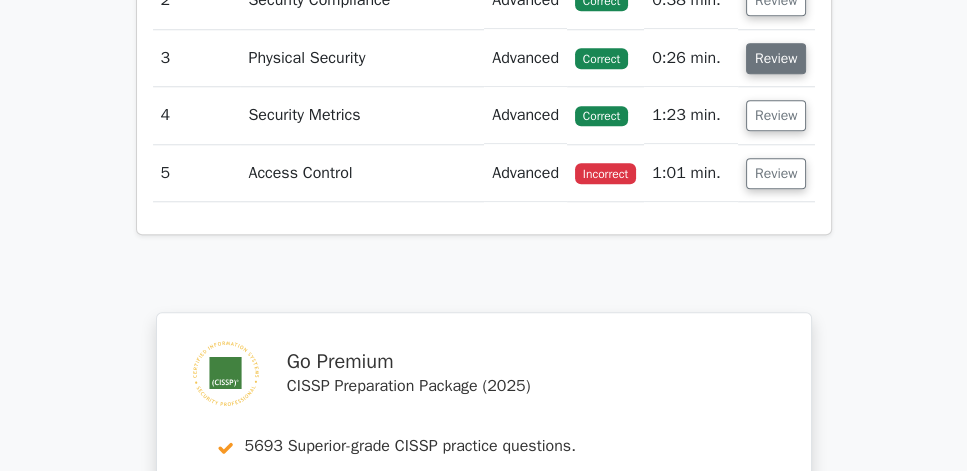 click on "Review" at bounding box center (776, 58) 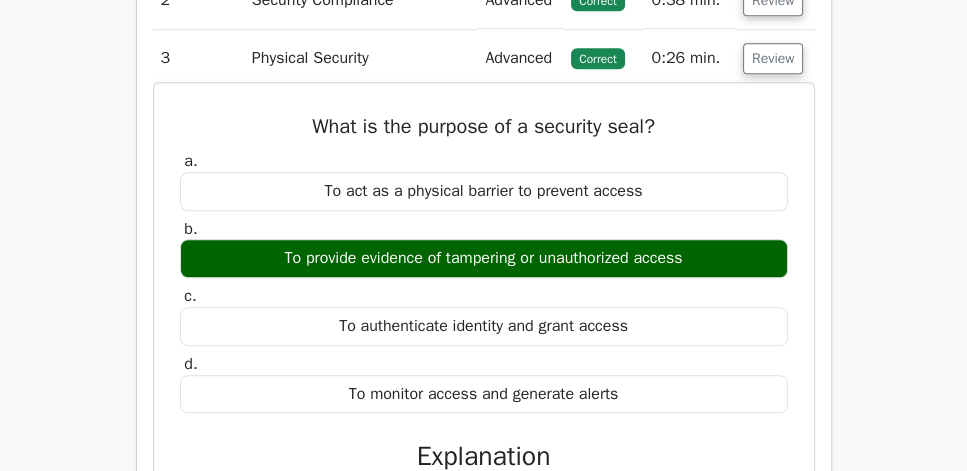 drag, startPoint x: 273, startPoint y: 145, endPoint x: 646, endPoint y: 413, distance: 459.2962 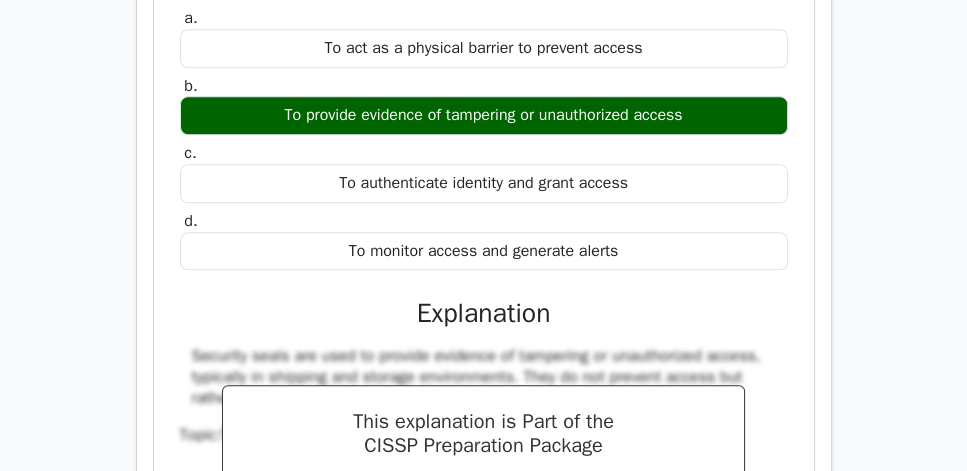 scroll, scrollTop: 1828, scrollLeft: 0, axis: vertical 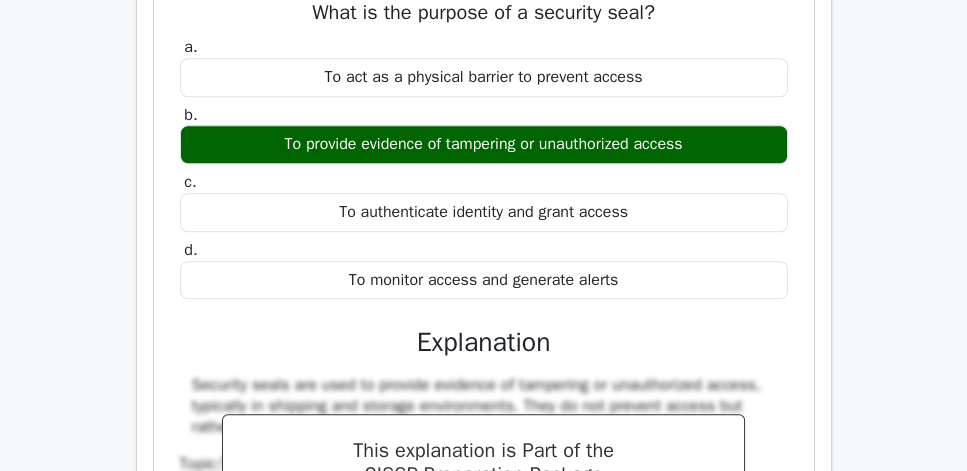 copy on "What is the purpose of a security seal?
a.
To act as a physical barrier to prevent access
b.
To provide evidence of tampering or unauthorized access
c.
To authenticate identity and grant access
d.
To monitor access and generate alerts" 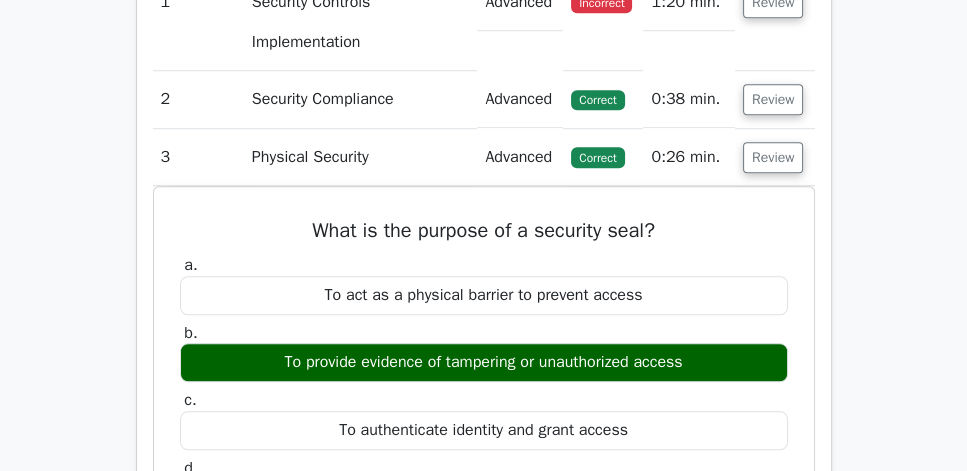 scroll, scrollTop: 1600, scrollLeft: 0, axis: vertical 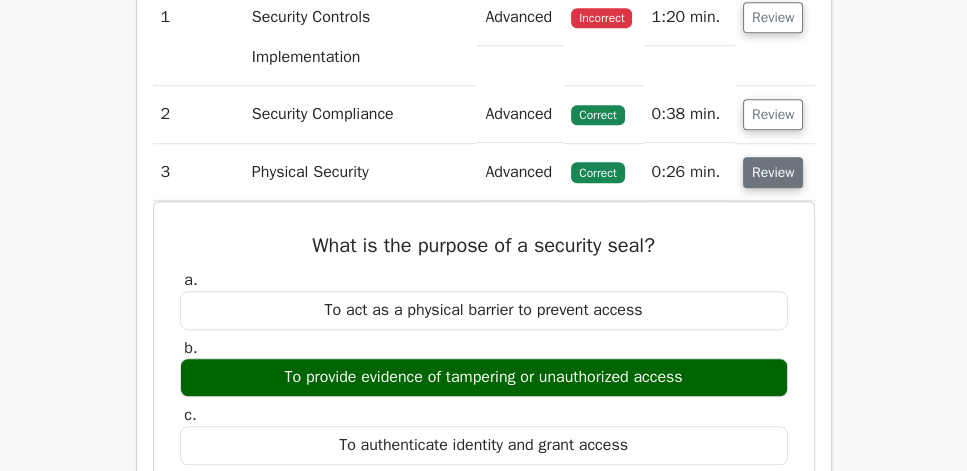 click on "Review" at bounding box center [773, 172] 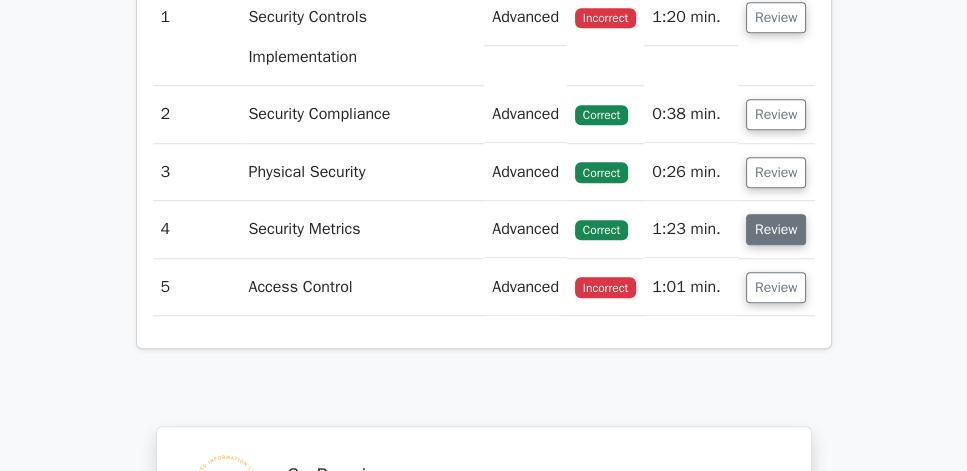 click on "Review" at bounding box center [776, 229] 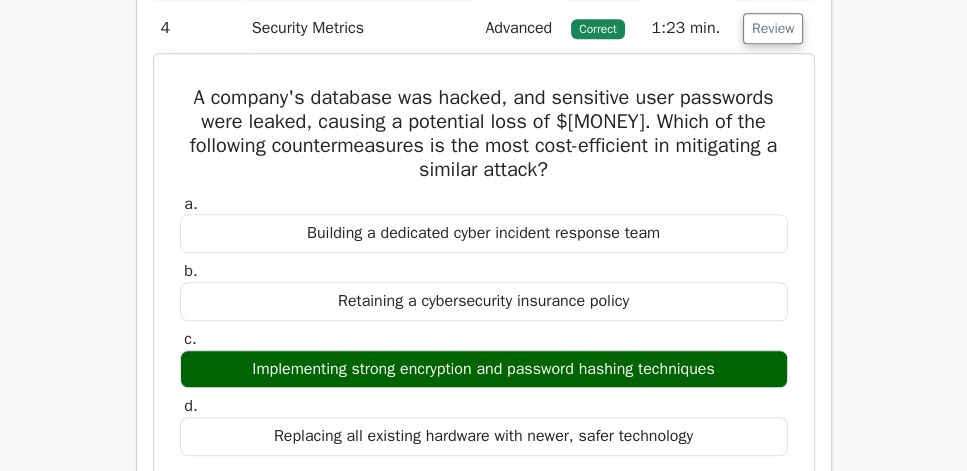 scroll, scrollTop: 1828, scrollLeft: 0, axis: vertical 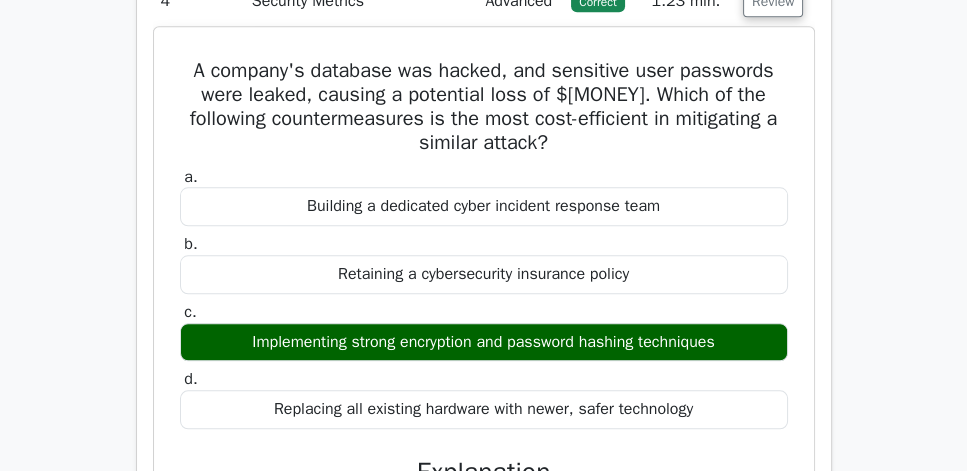 drag, startPoint x: 206, startPoint y: 87, endPoint x: 724, endPoint y: 422, distance: 616.88654 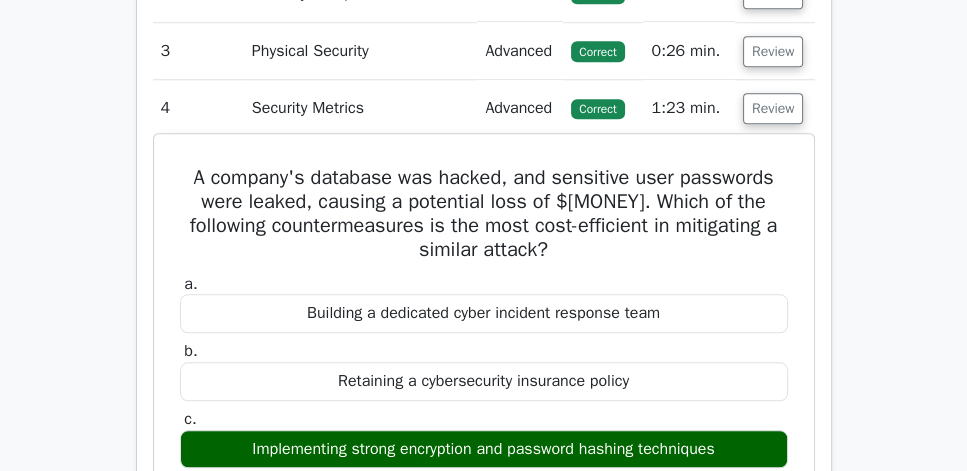 scroll, scrollTop: 1714, scrollLeft: 0, axis: vertical 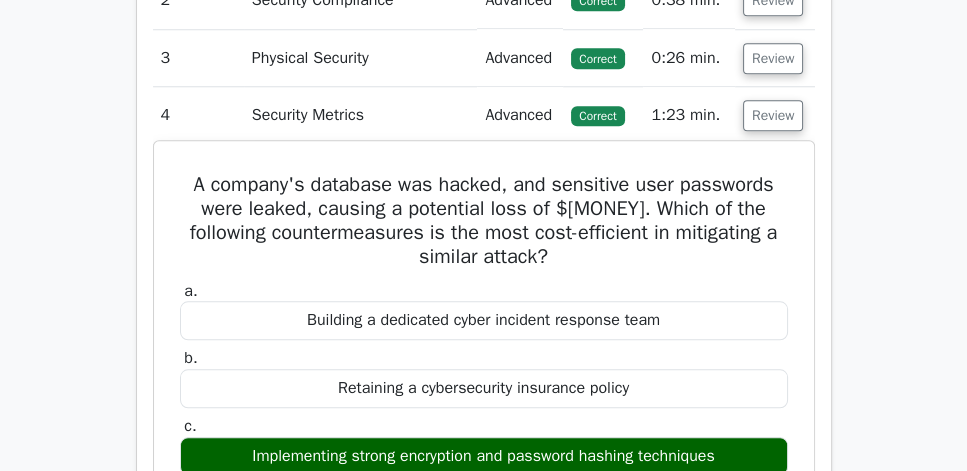 copy on "A company's database was hacked, and sensitive user passwords were leaked, causing a potential loss of $[CURRENCY]. Which of the following countermeasures is the most cost-efficient in mitigating a similar attack?
a.
Building a dedicated cyber incident response team
b.
Retaining a cybersecurity insurance policy
c.
Implementing strong encryption and password hashing techniques
d.
Replacing all existing hardware with newer, safer technology" 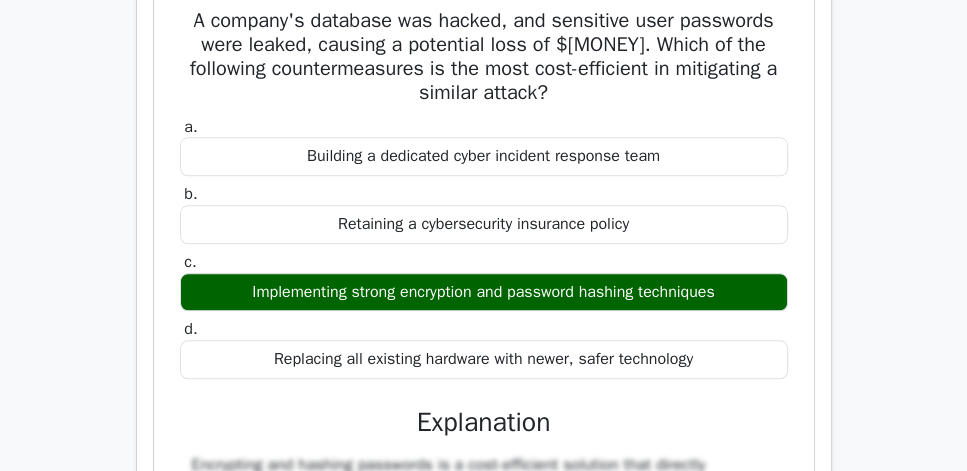 scroll, scrollTop: 1885, scrollLeft: 0, axis: vertical 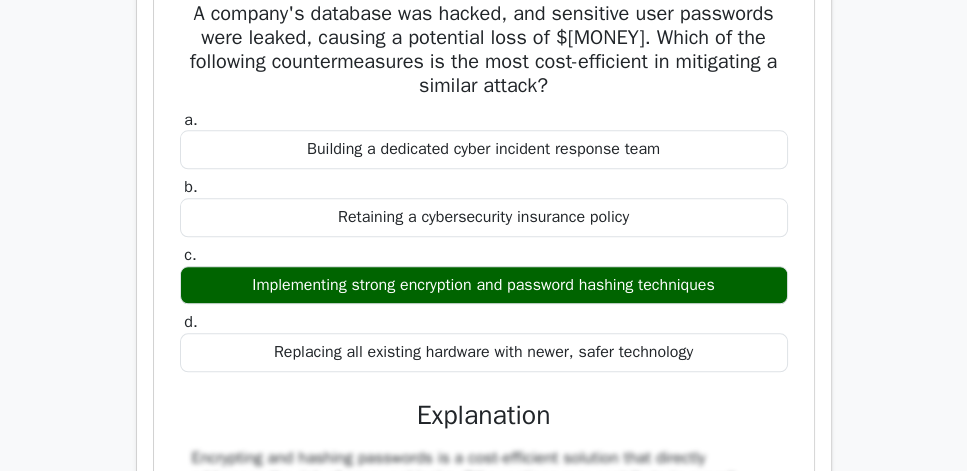 click on "A company's database was hacked, and sensitive user passwords were leaked, causing a potential loss of $[MONEY]. Which of the following countermeasures is the most cost-efficient in mitigating a similar attack?
a.
Building a dedicated cyber incident response team
b.
c. d." at bounding box center [484, 361] 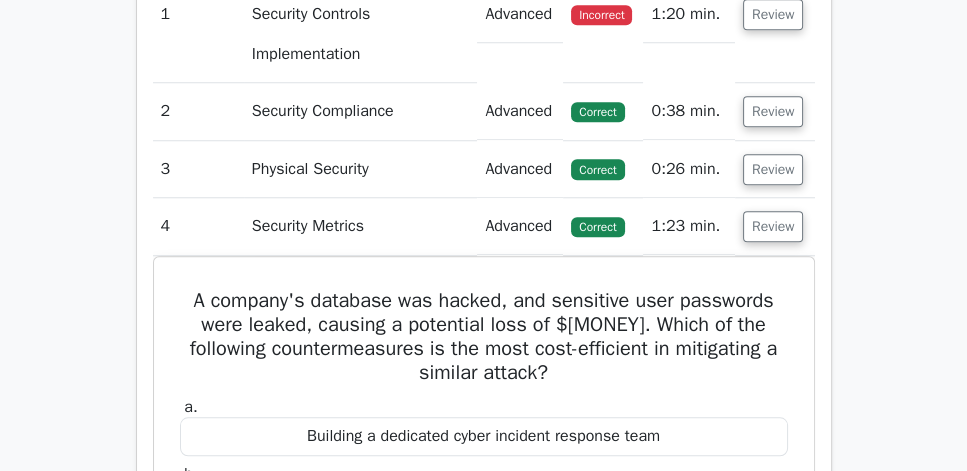 scroll, scrollTop: 1600, scrollLeft: 0, axis: vertical 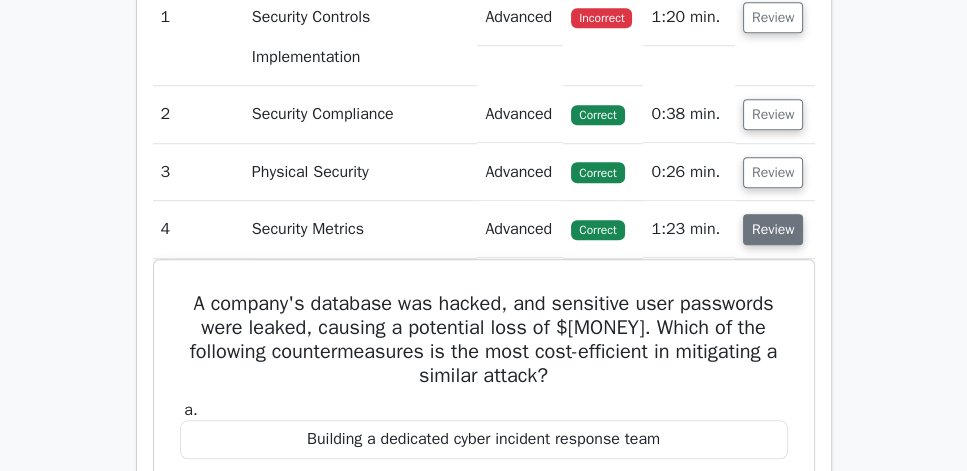 click on "Review" at bounding box center (773, 229) 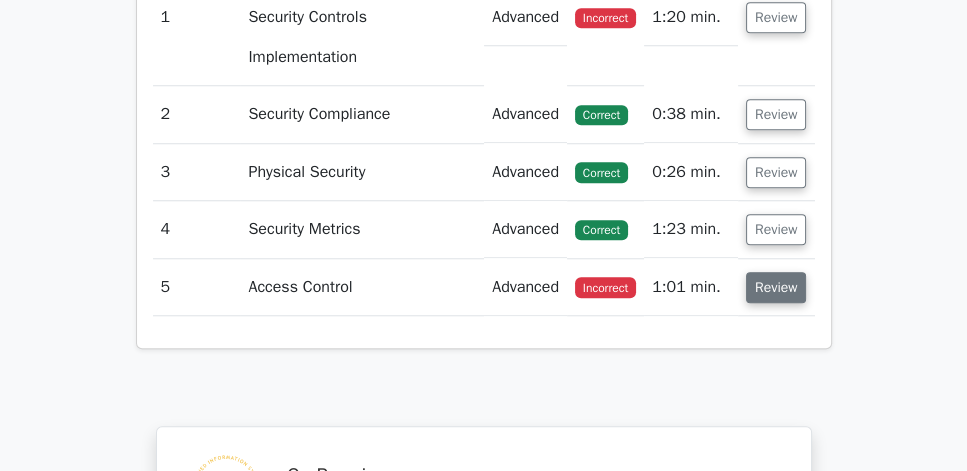 click on "Review" at bounding box center [776, 287] 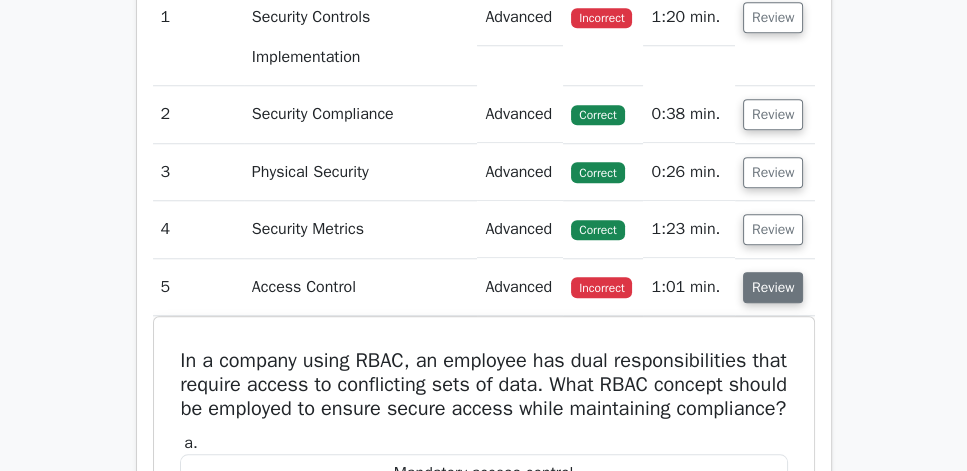 scroll, scrollTop: 1828, scrollLeft: 0, axis: vertical 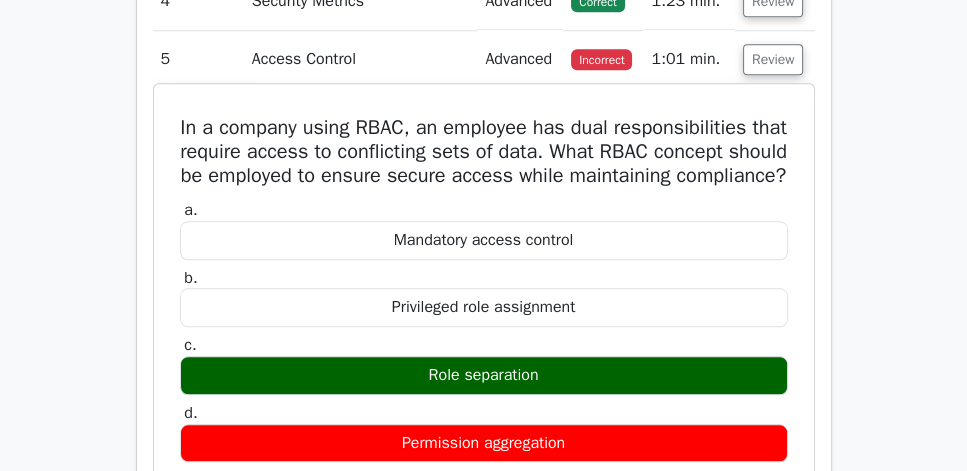 drag, startPoint x: 208, startPoint y: 149, endPoint x: 700, endPoint y: 412, distance: 557.8826 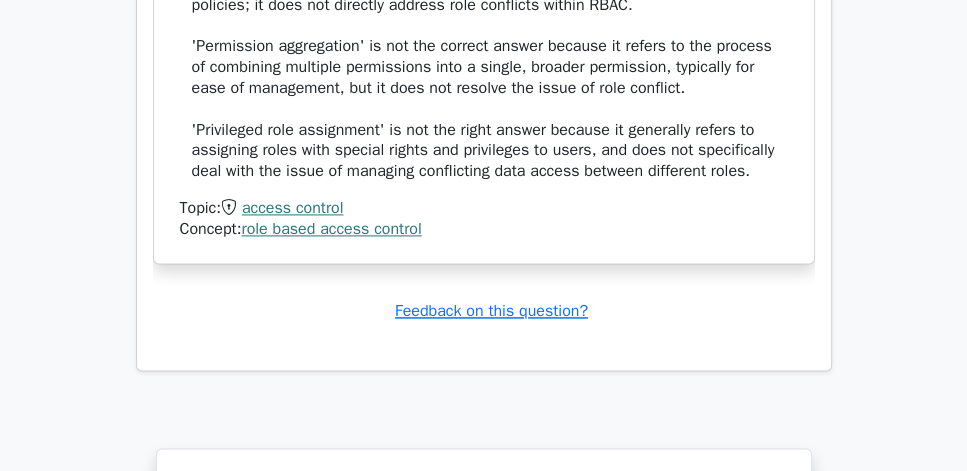 scroll, scrollTop: 2571, scrollLeft: 0, axis: vertical 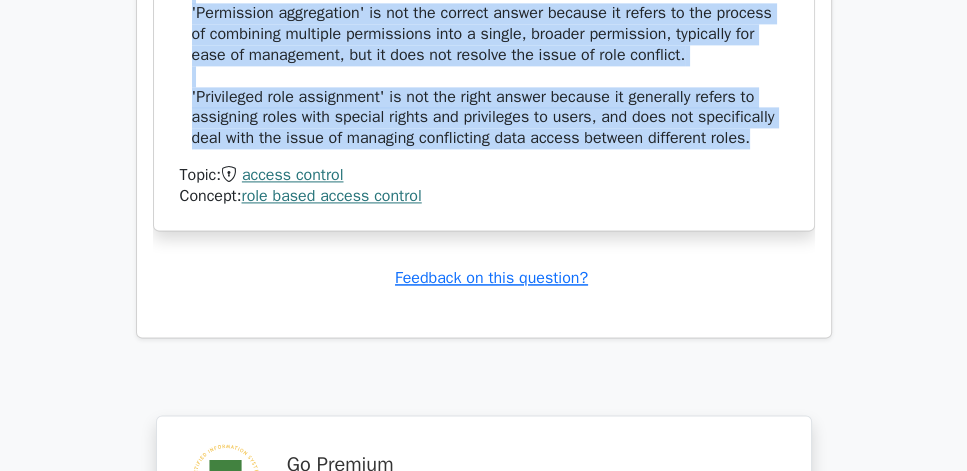 click on "In the context of Role-Based Access Control (RBAC), the concept that should be employed when an employee has dual responsibilities that require access to conflicting sets of data is 'Role separation'. This concept helps maintain security and compliance by ensuring that a user with one set of roles cannot access data or perform actions that are assigned to conflicting roles. Role separation is essential in situations where duties need to be segregated to prevent fraud or data leakage. 'Mandatory access control' is not the correct answer because it refers to a model where access to resources is managed by a central authority based on predefined policies; it does not directly address role conflicts within RBAC. 'Permission aggregation' is not the correct answer because it refers to the process of combining multiple permissions into a single, broader permission, typically for ease of management, but it does not resolve the issue of role conflict." at bounding box center [484, -28] 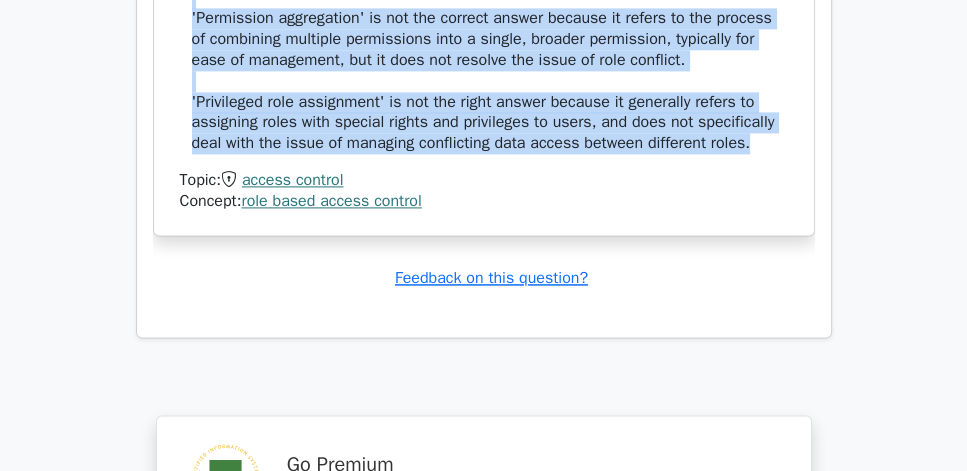 copy on "In a company using RBAC, an employee has dual responsibilities that require access to conflicting sets of data. What RBAC concept should be employed to ensure secure access while maintaining compliance?
a.
Mandatory access control
b.
Privileged role assignment
c.
Role separation
d.
Permission aggregation
Explanation
In the context of Role-Based Access Control (RBAC), the concept that should be employed when an employee has dual responsibilities that require access to conflicting sets of data is 'Role separation'. This concept helps maintain security and compliance by ensuring that a user with one set of roles cannot access data or perform actions that are assigned to conflicting roles. Role separation is e..." 